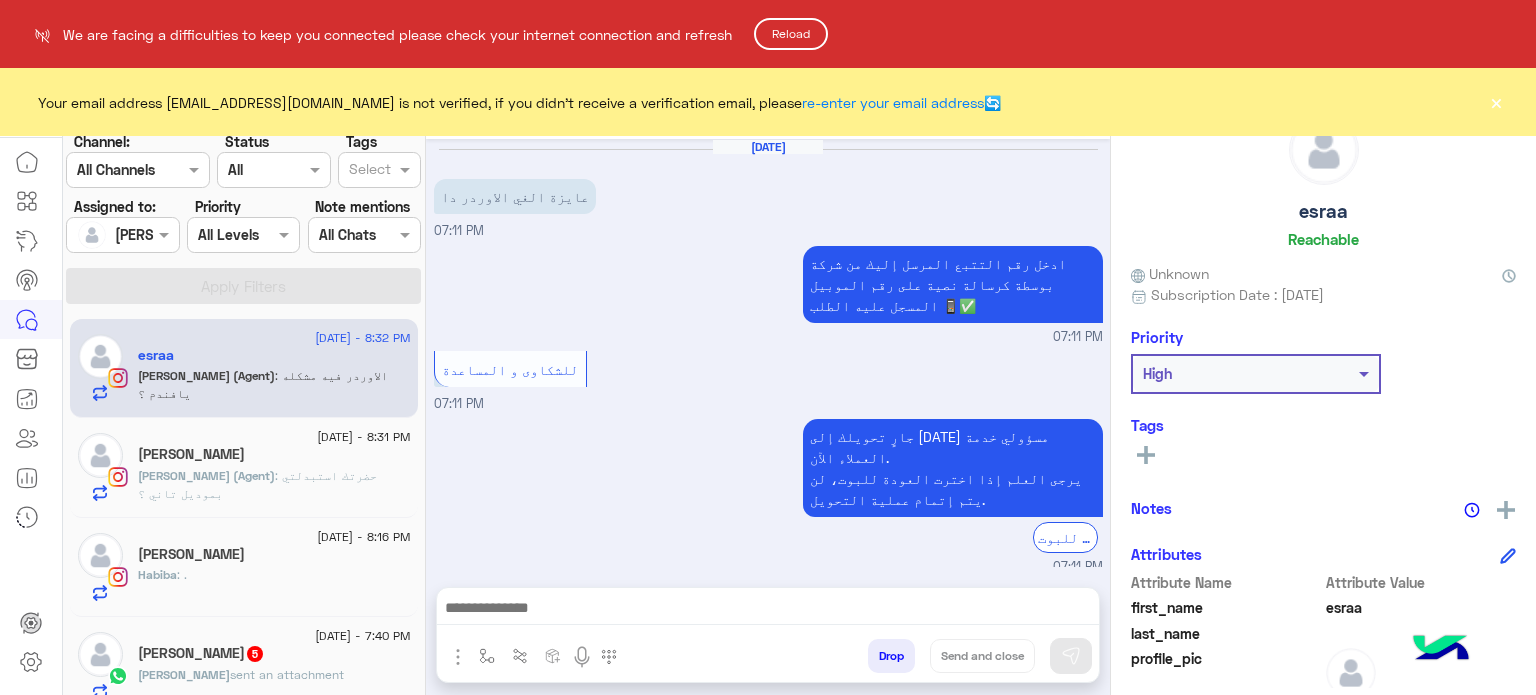 scroll, scrollTop: 0, scrollLeft: 0, axis: both 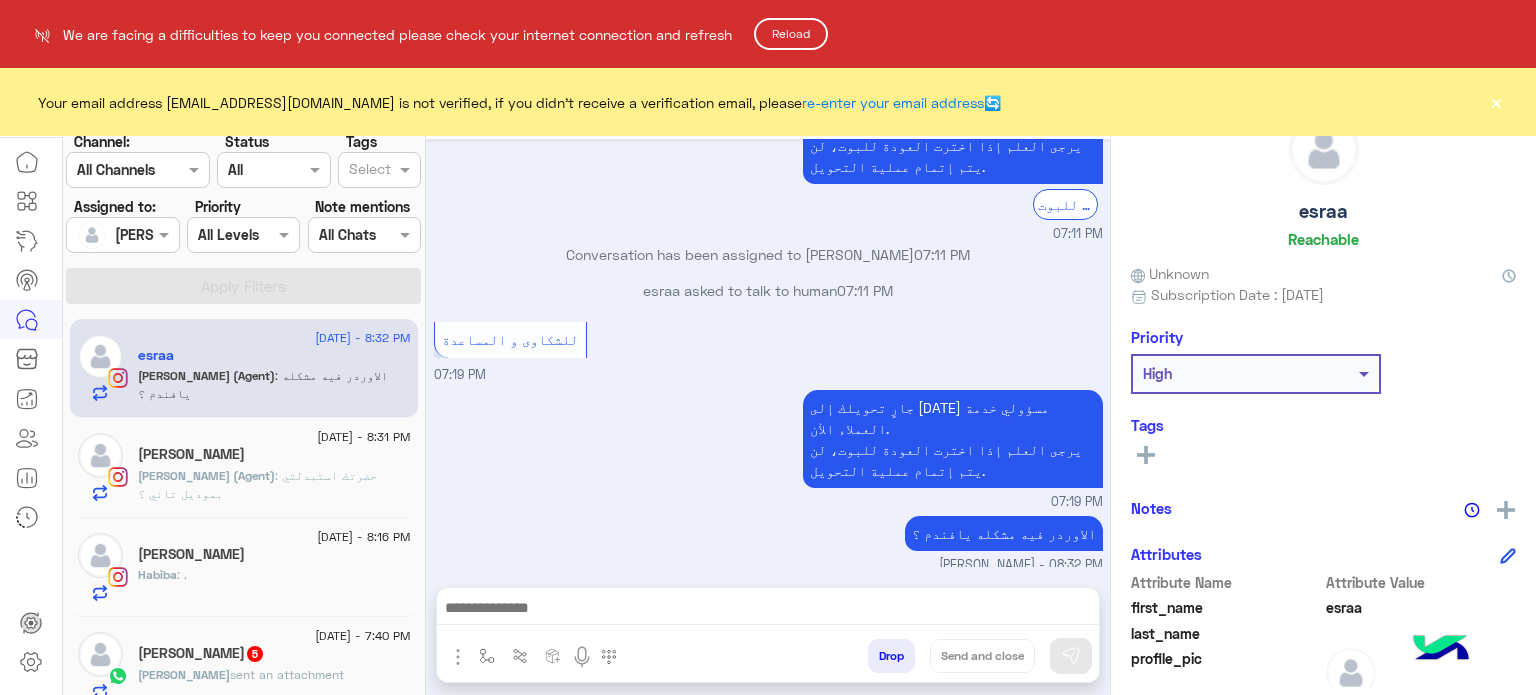 click on "Reload" 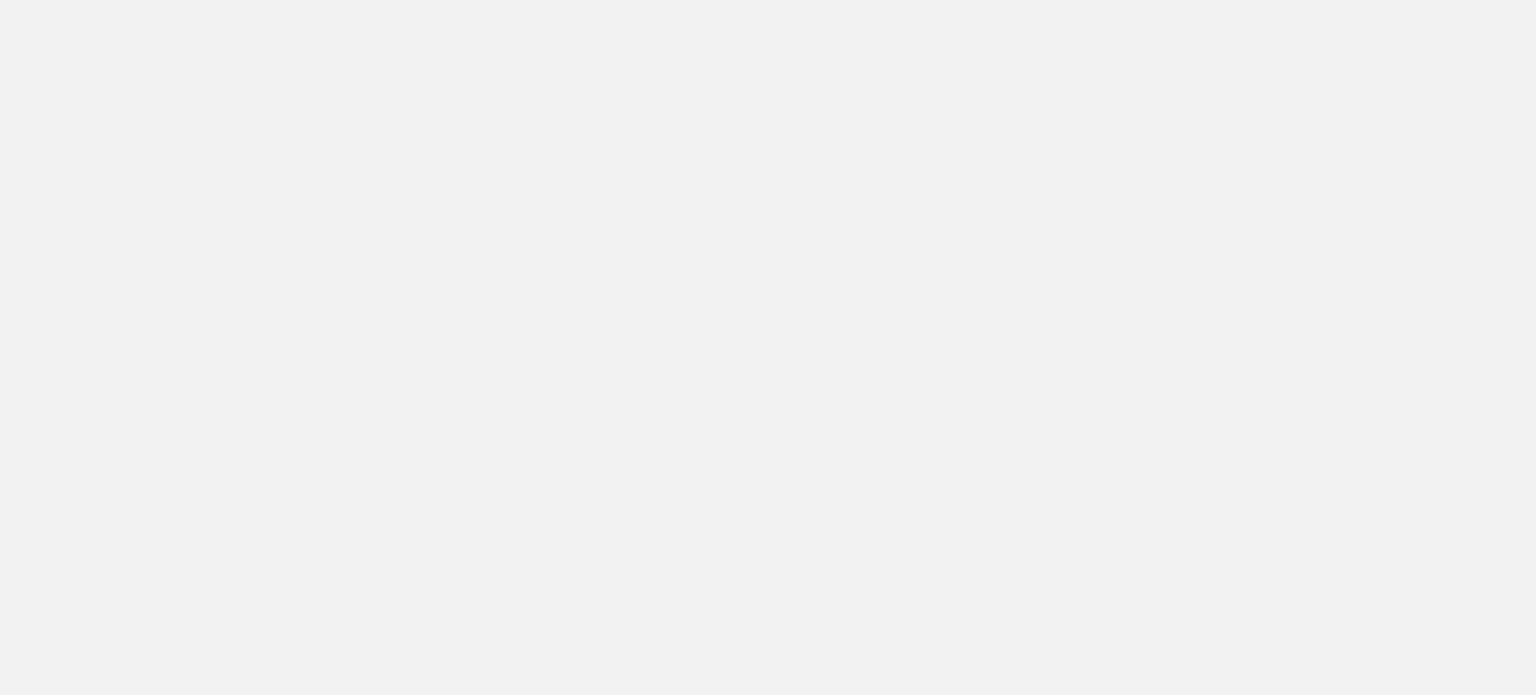 scroll, scrollTop: 0, scrollLeft: 0, axis: both 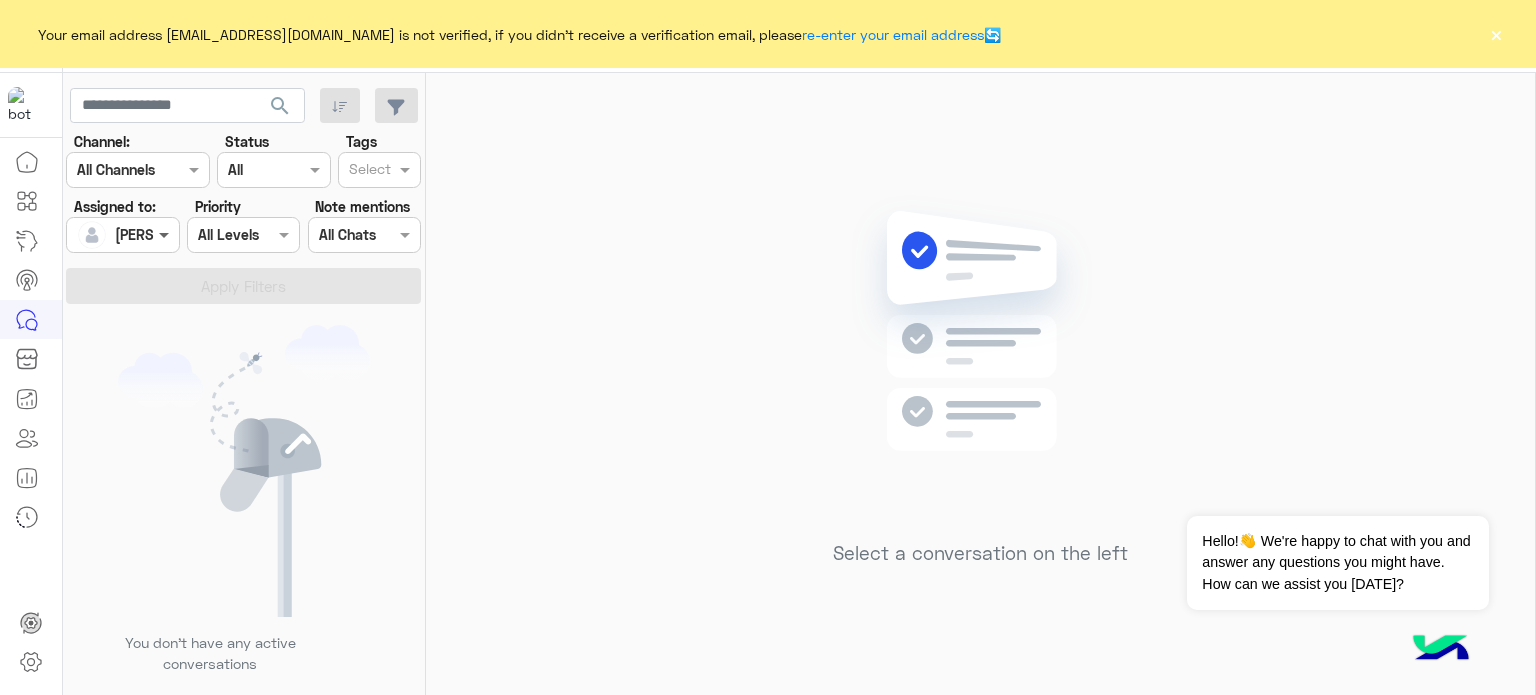 click at bounding box center (166, 234) 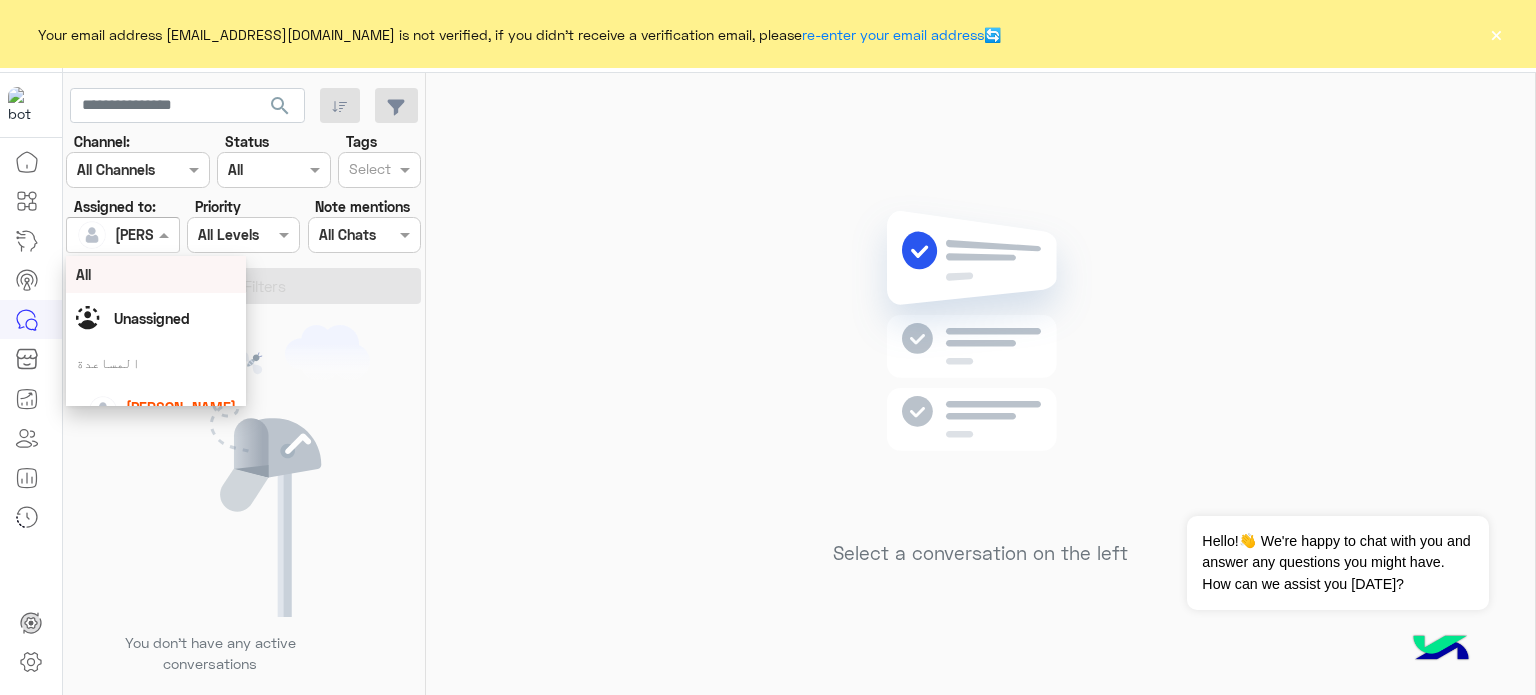 click on "All" at bounding box center (156, 274) 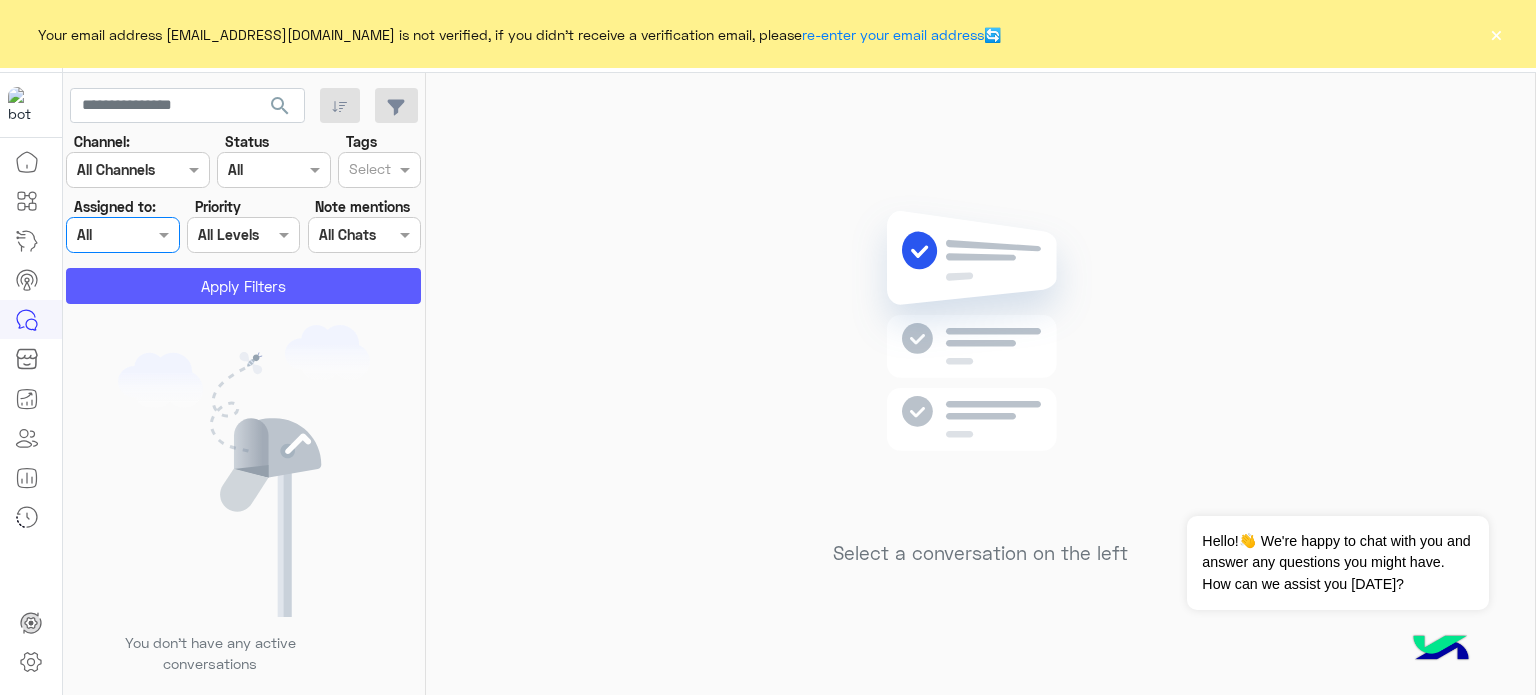 click on "Apply Filters" 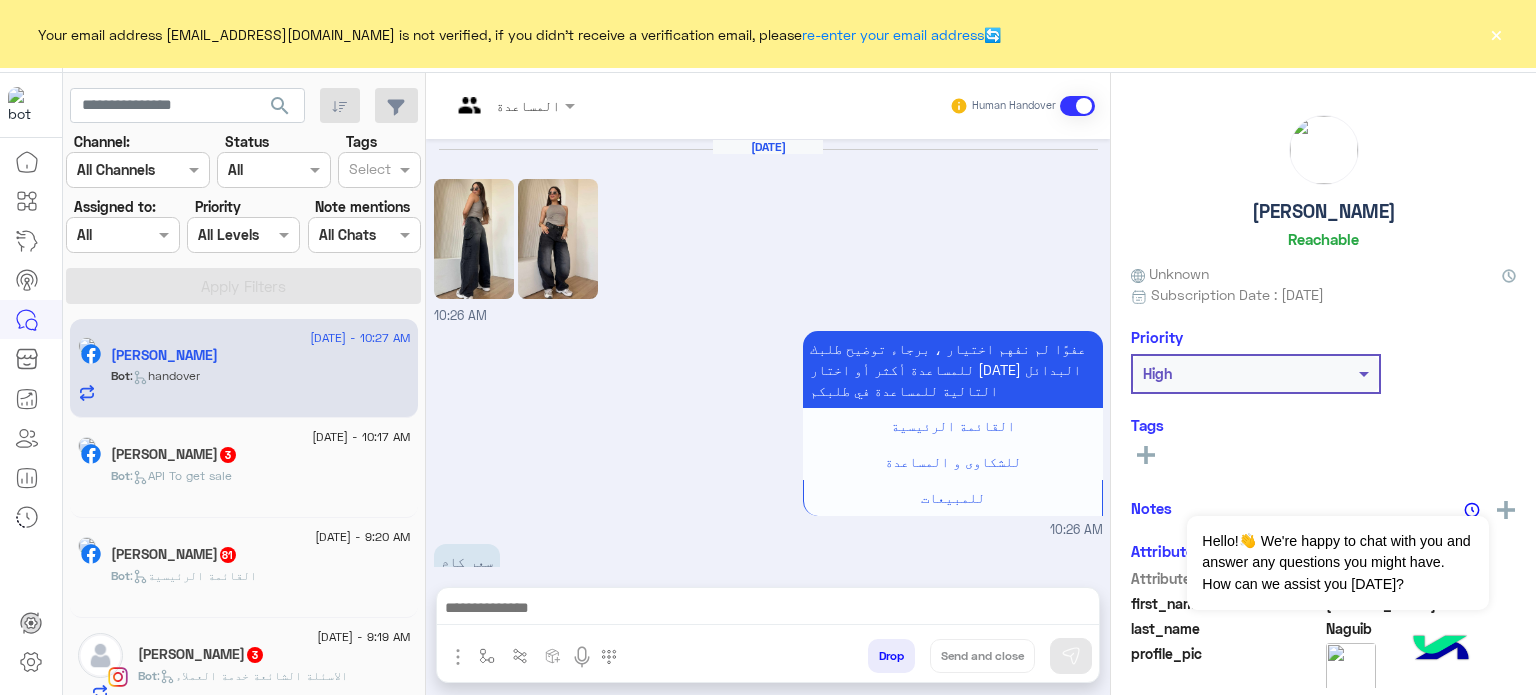 scroll, scrollTop: 946, scrollLeft: 0, axis: vertical 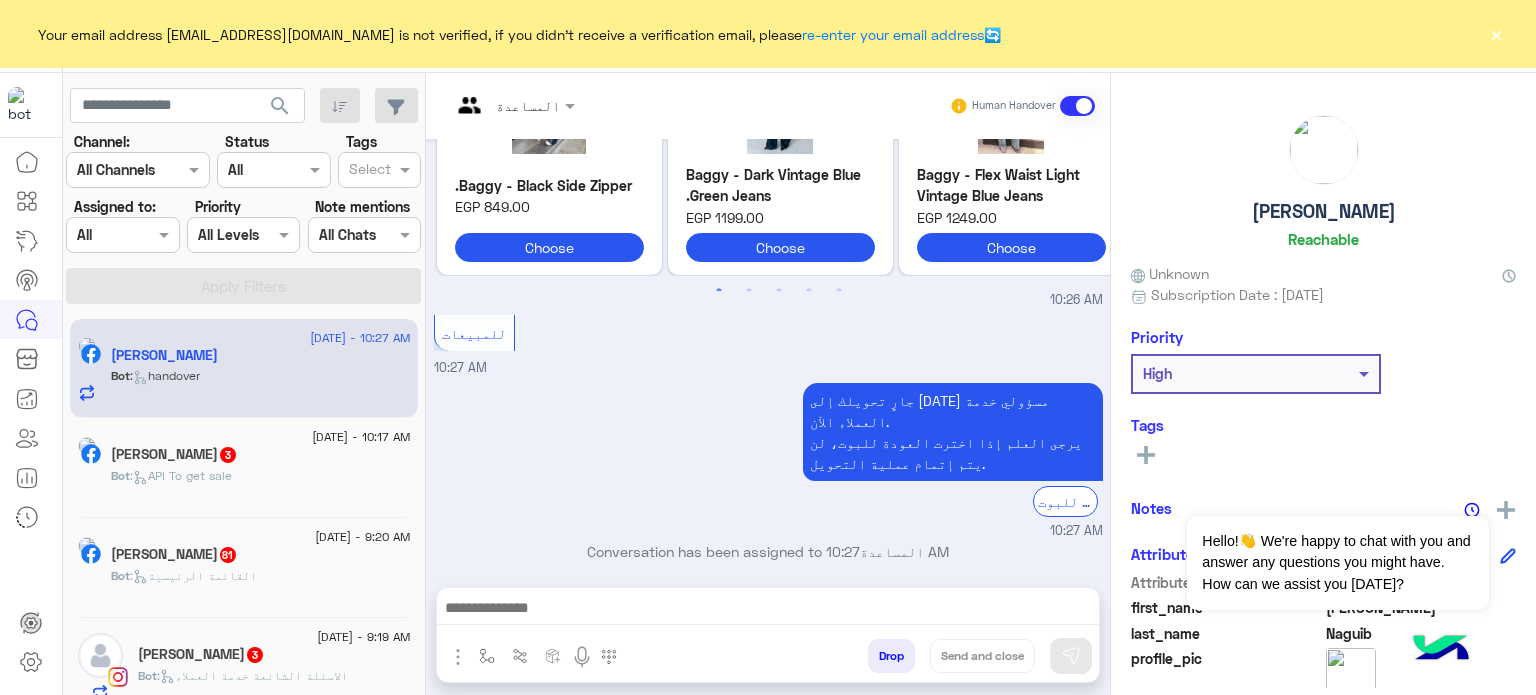 click on "search" 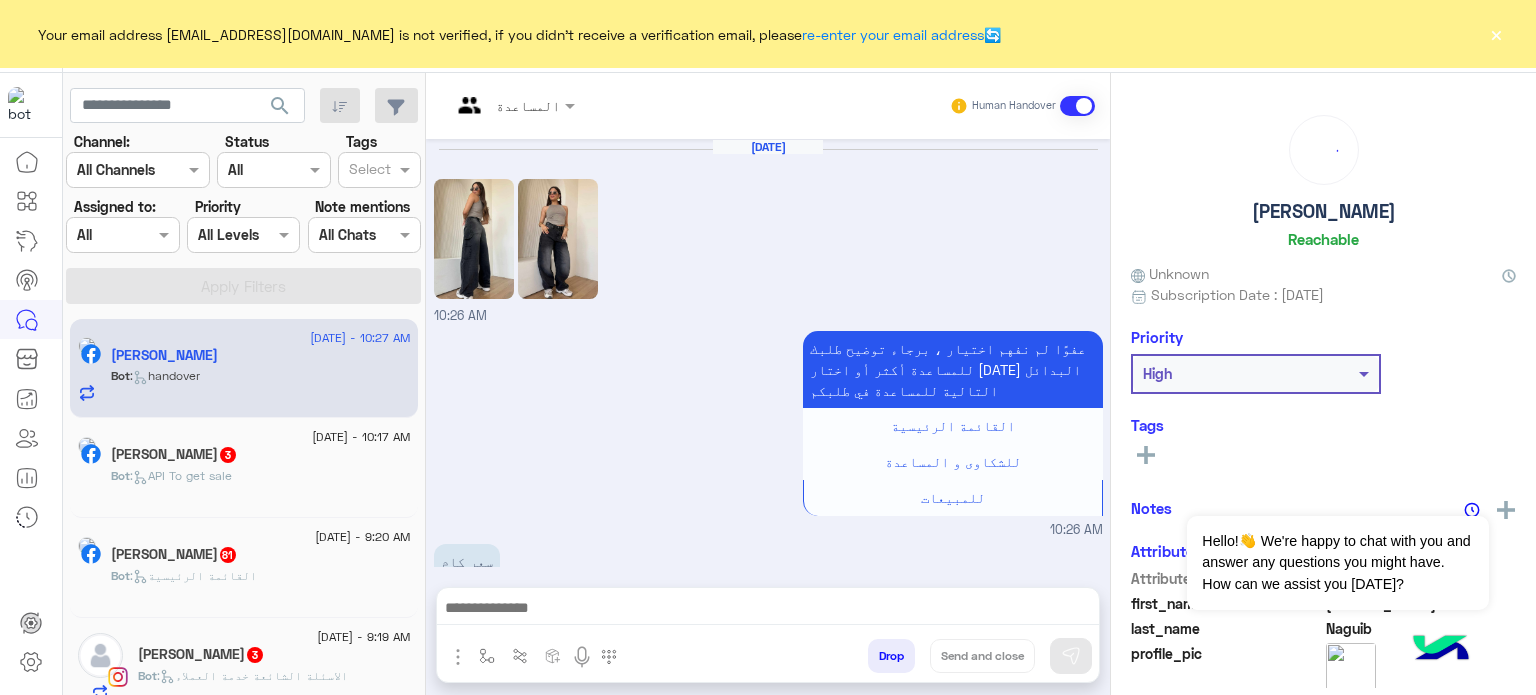 scroll, scrollTop: 946, scrollLeft: 0, axis: vertical 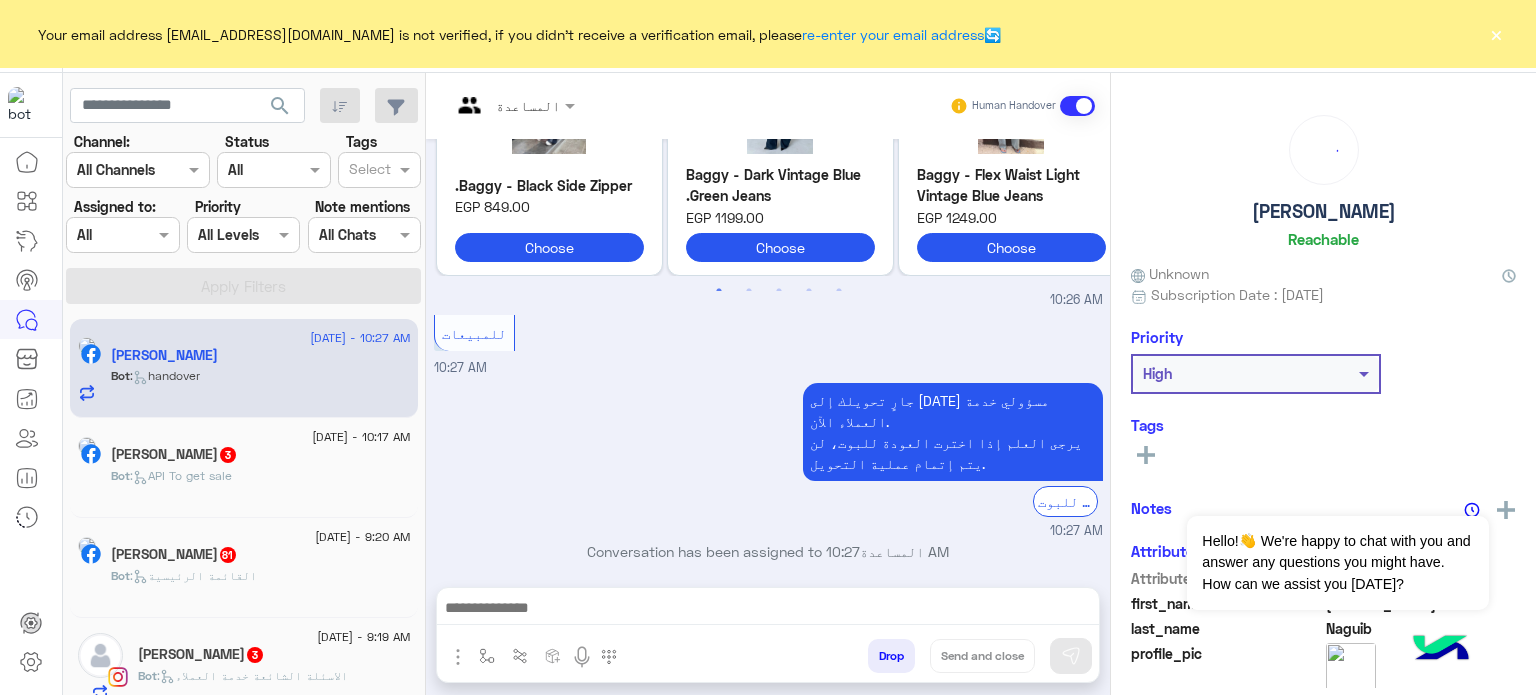 click on "search" 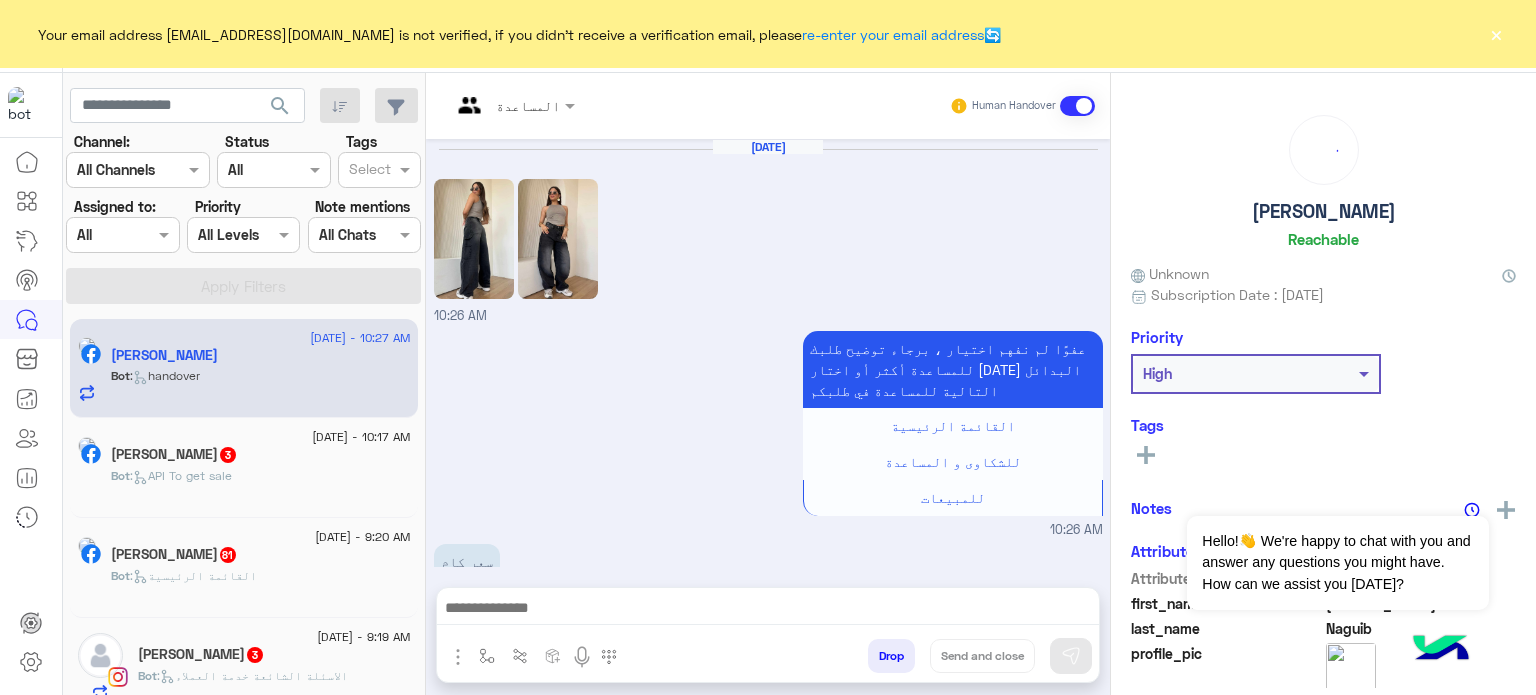 scroll, scrollTop: 946, scrollLeft: 0, axis: vertical 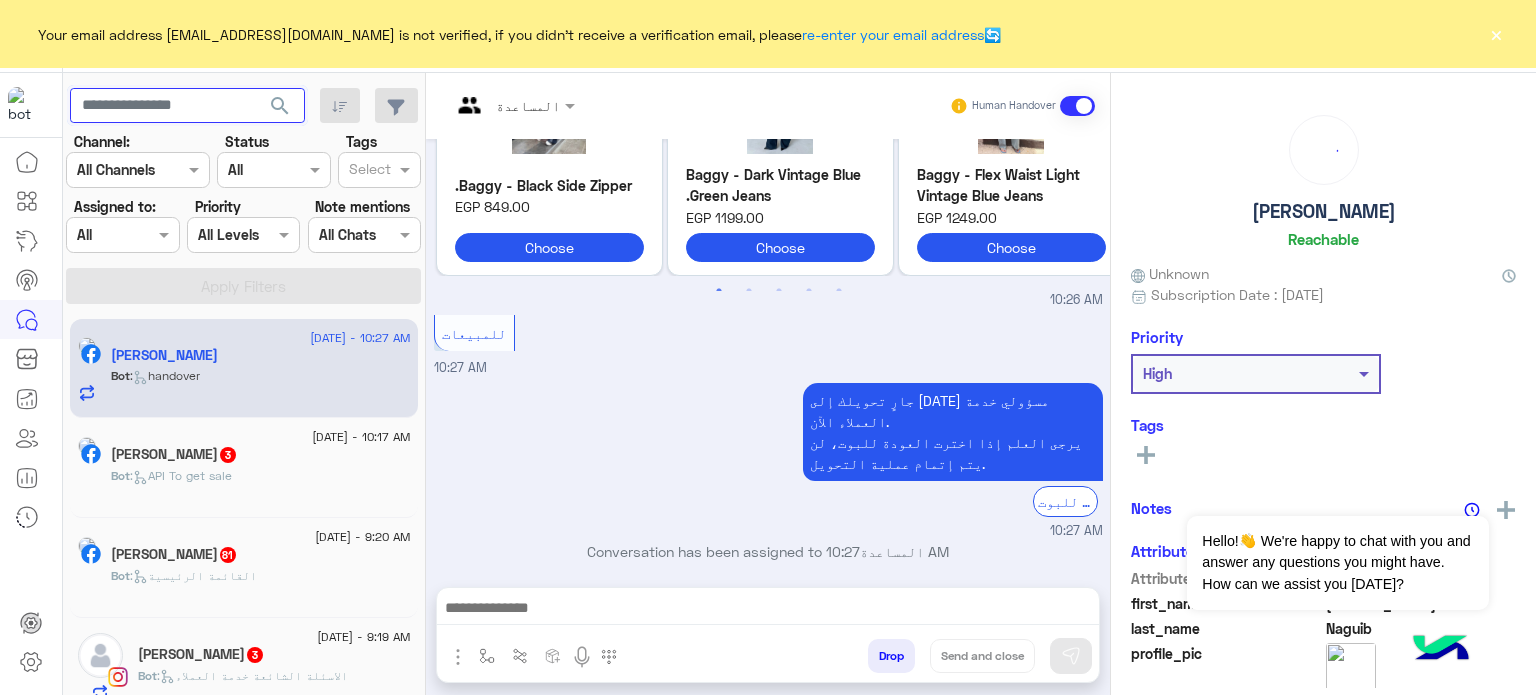 click at bounding box center (187, 106) 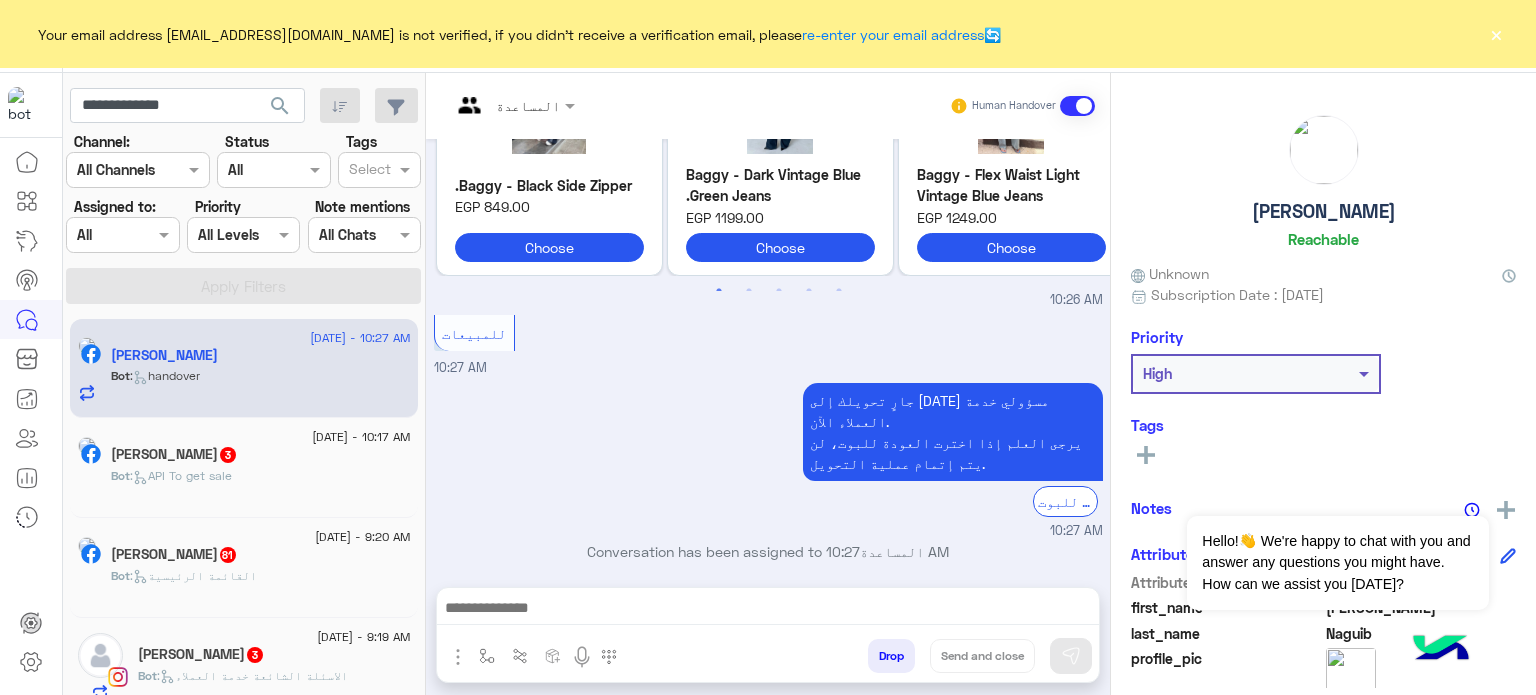 click on "search" 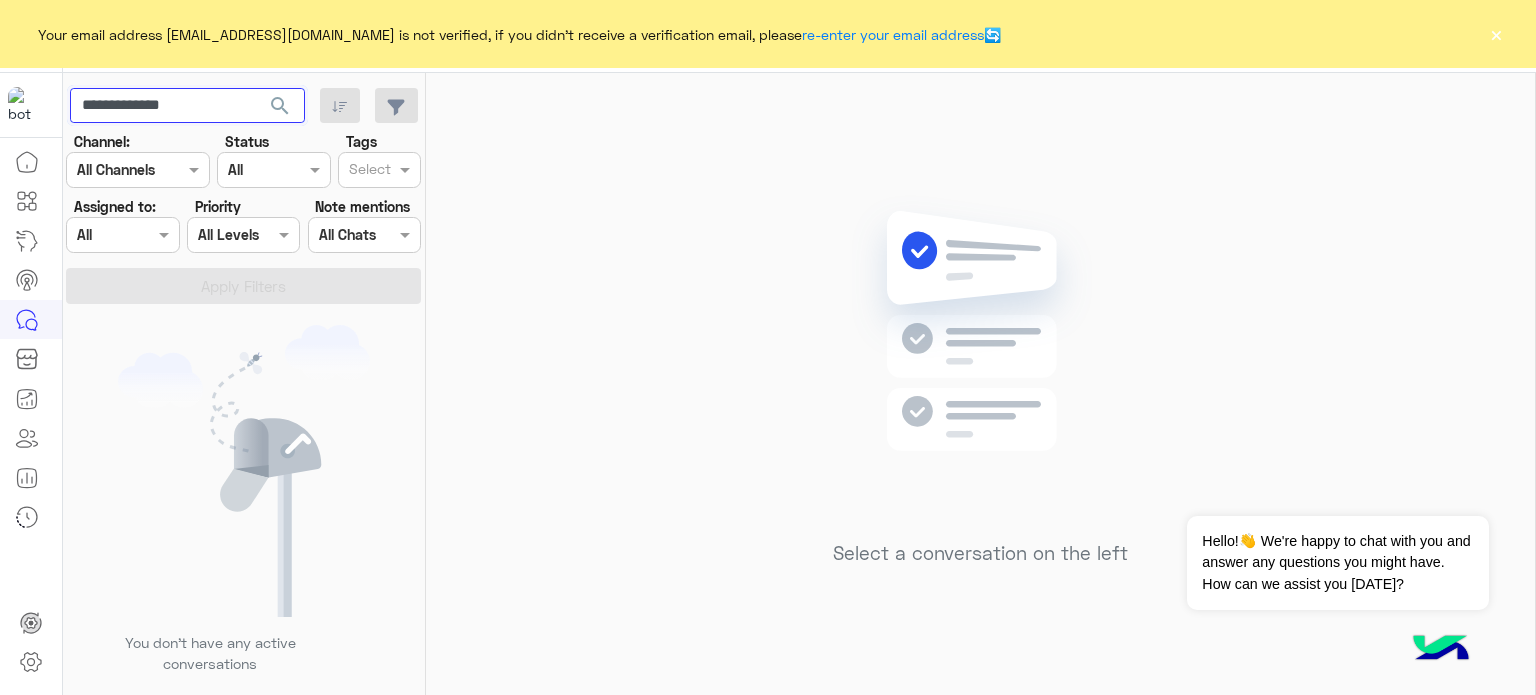 click on "**********" at bounding box center (187, 106) 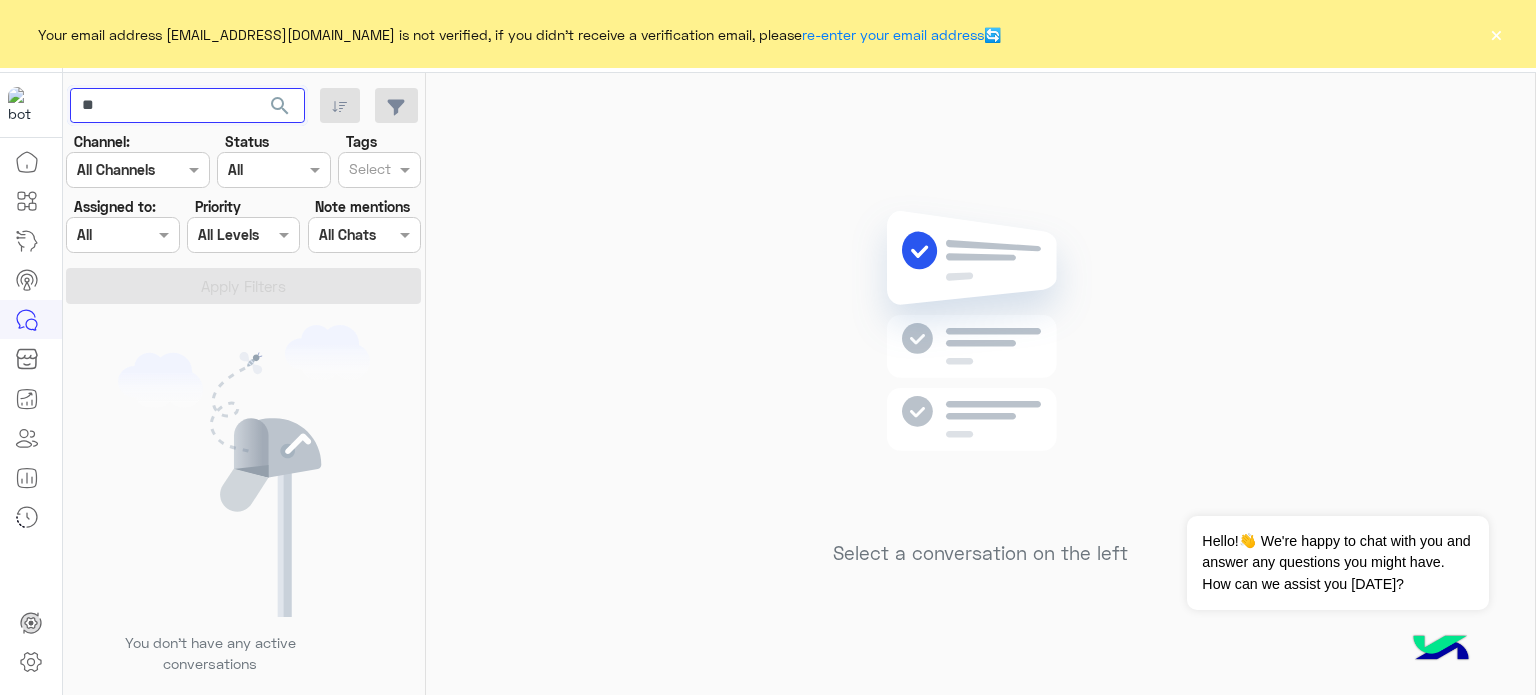 type on "*" 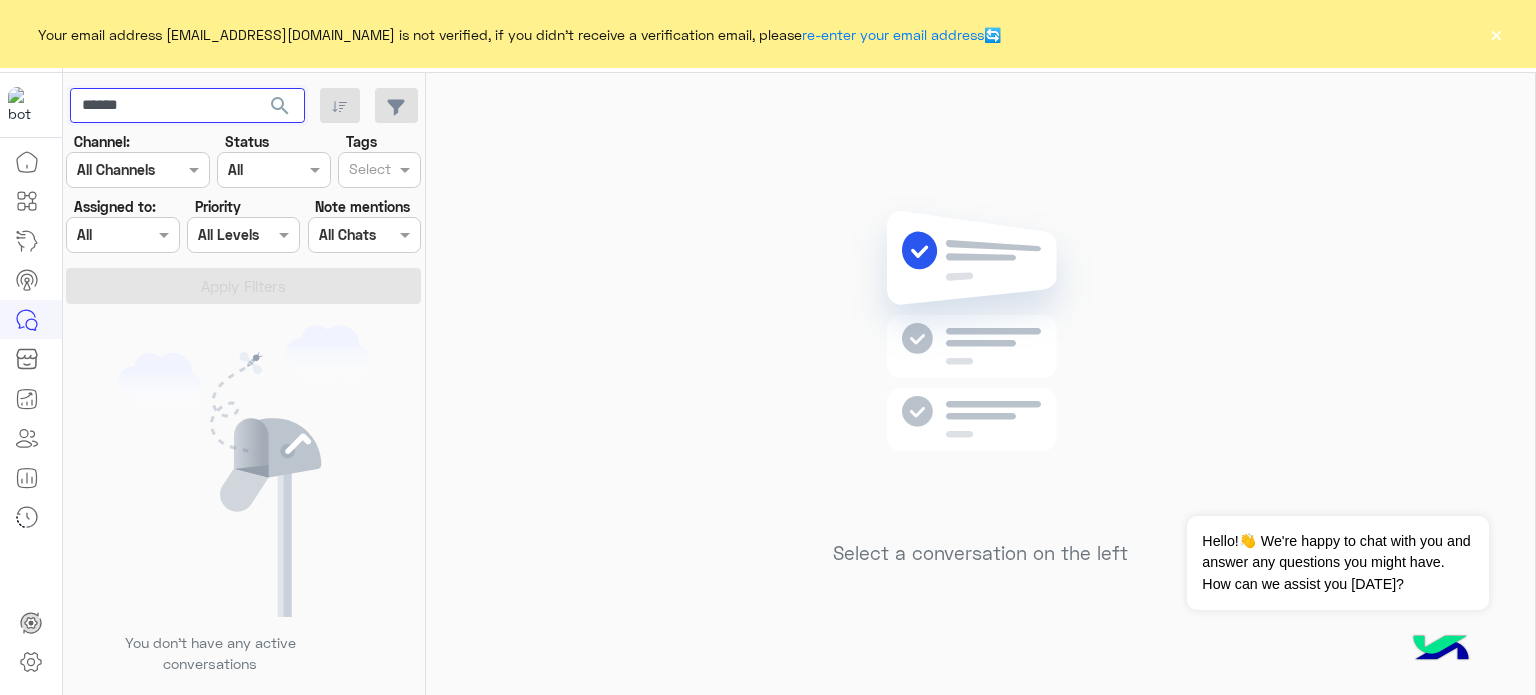 type on "******" 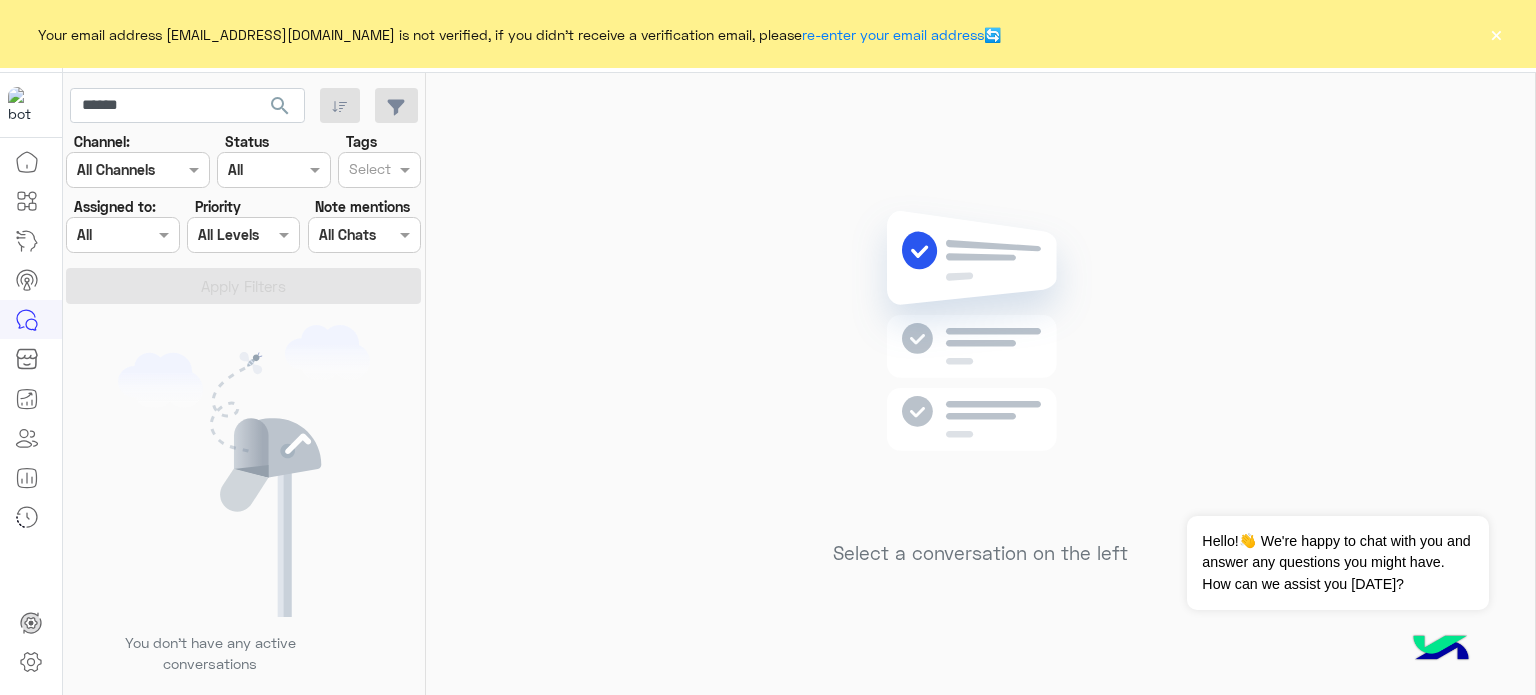 click on "search" 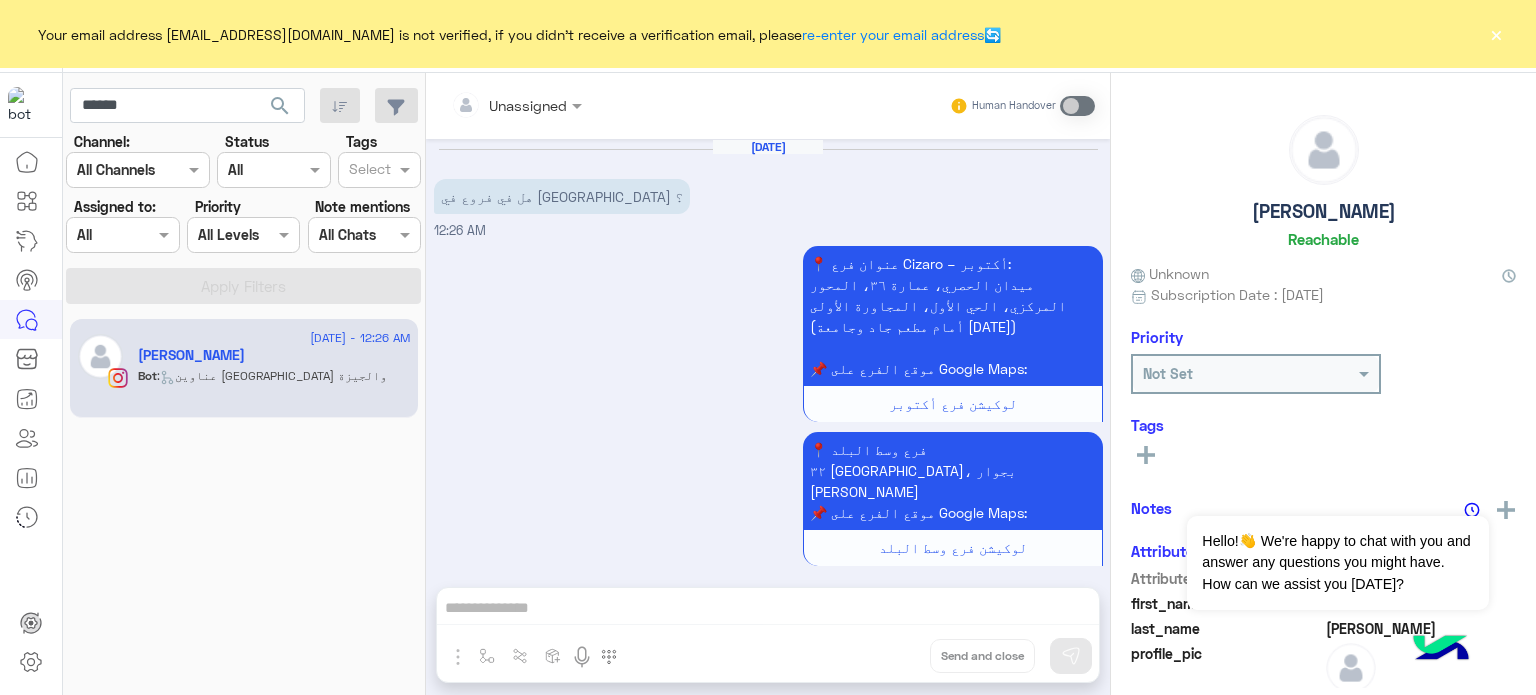 scroll, scrollTop: 1149, scrollLeft: 0, axis: vertical 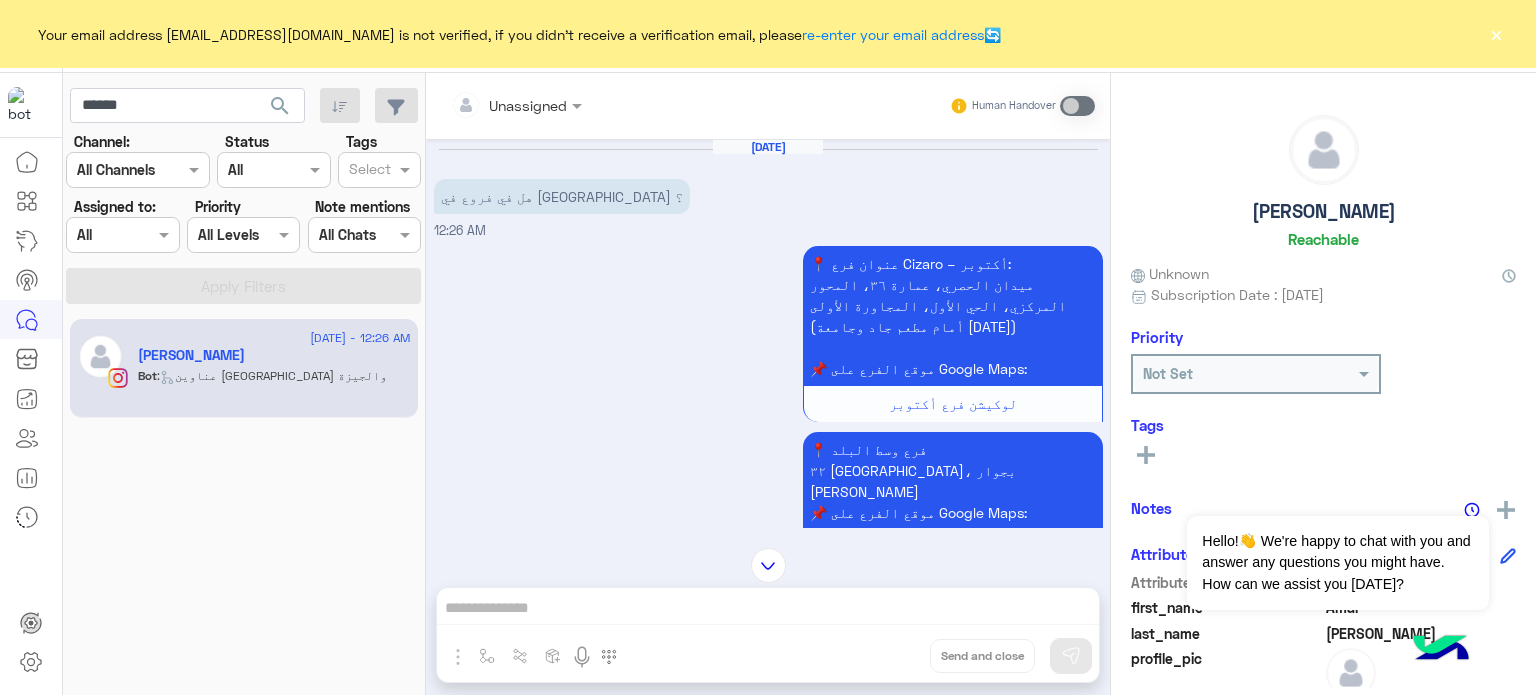 drag, startPoint x: 1109, startPoint y: 213, endPoint x: 1105, endPoint y: 88, distance: 125.06398 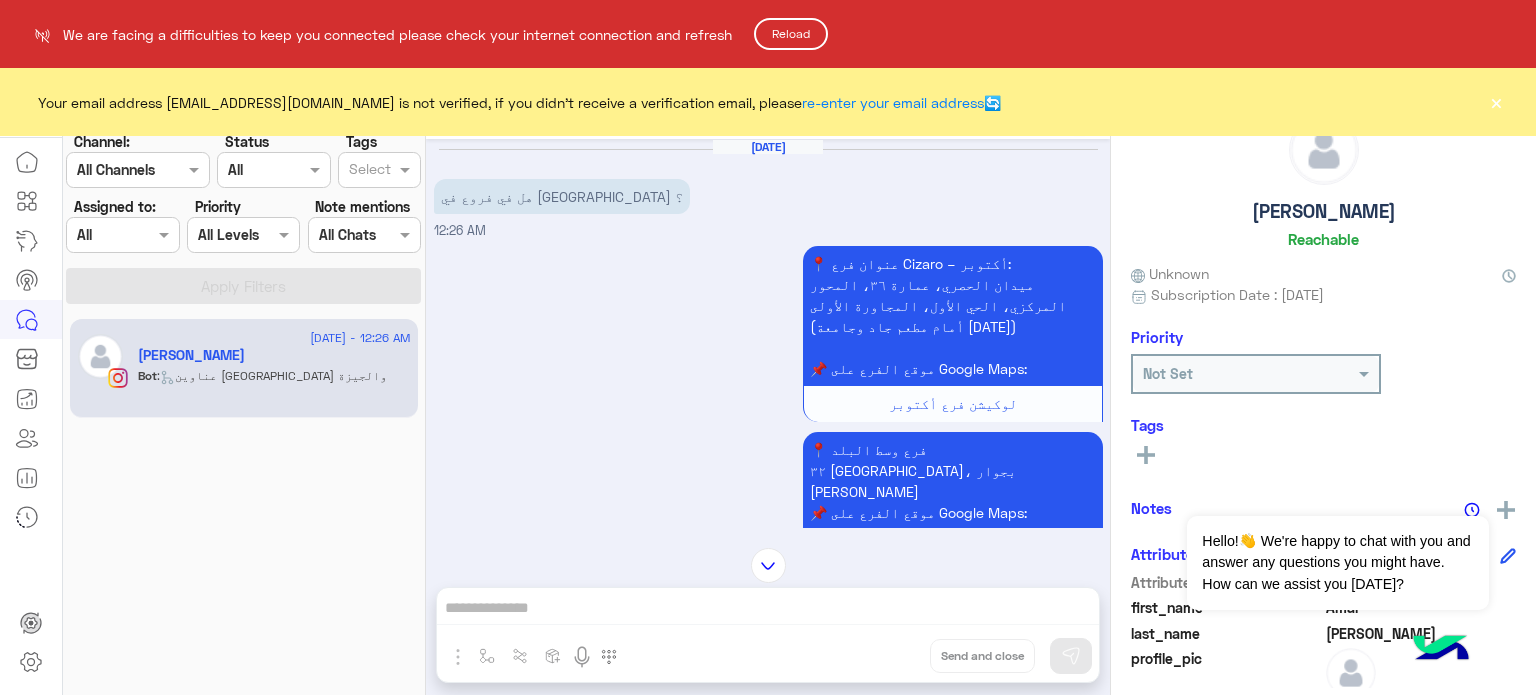 click on "Reload" 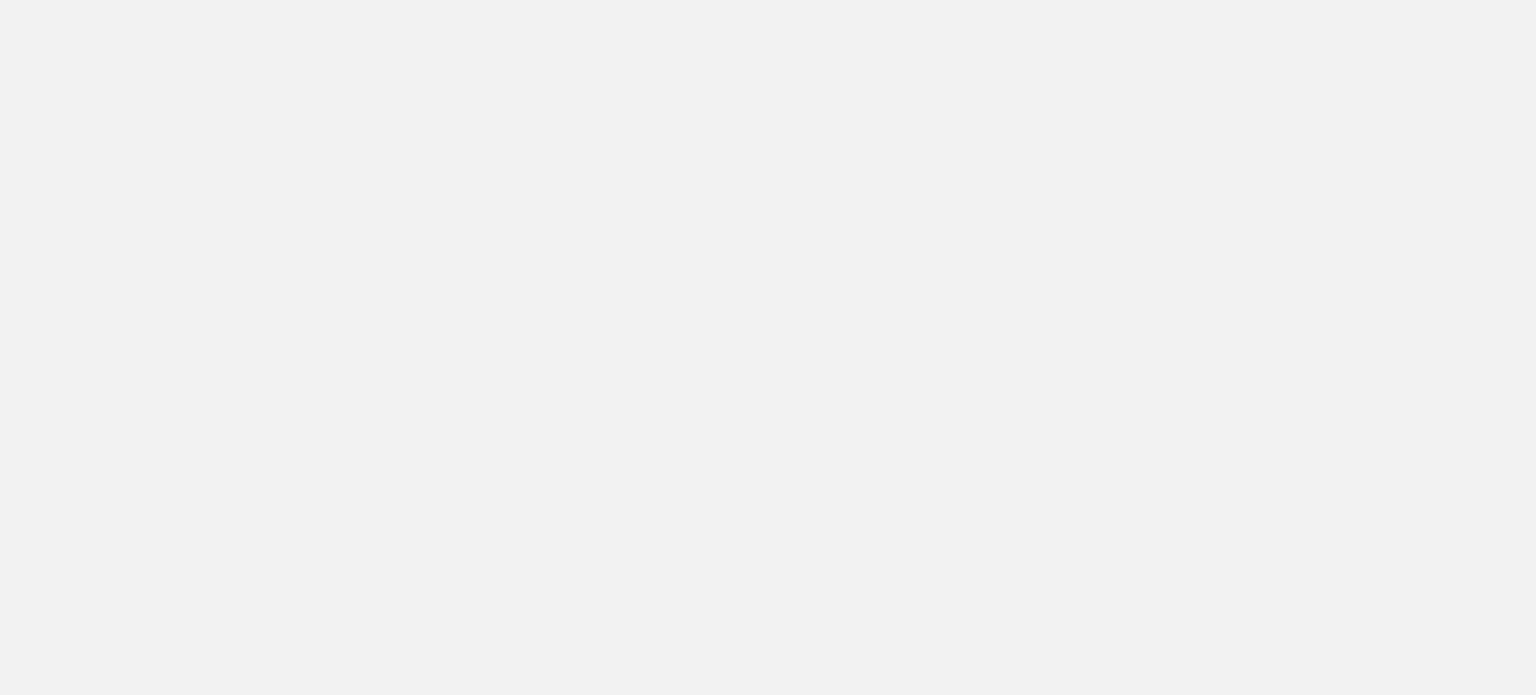 scroll, scrollTop: 0, scrollLeft: 0, axis: both 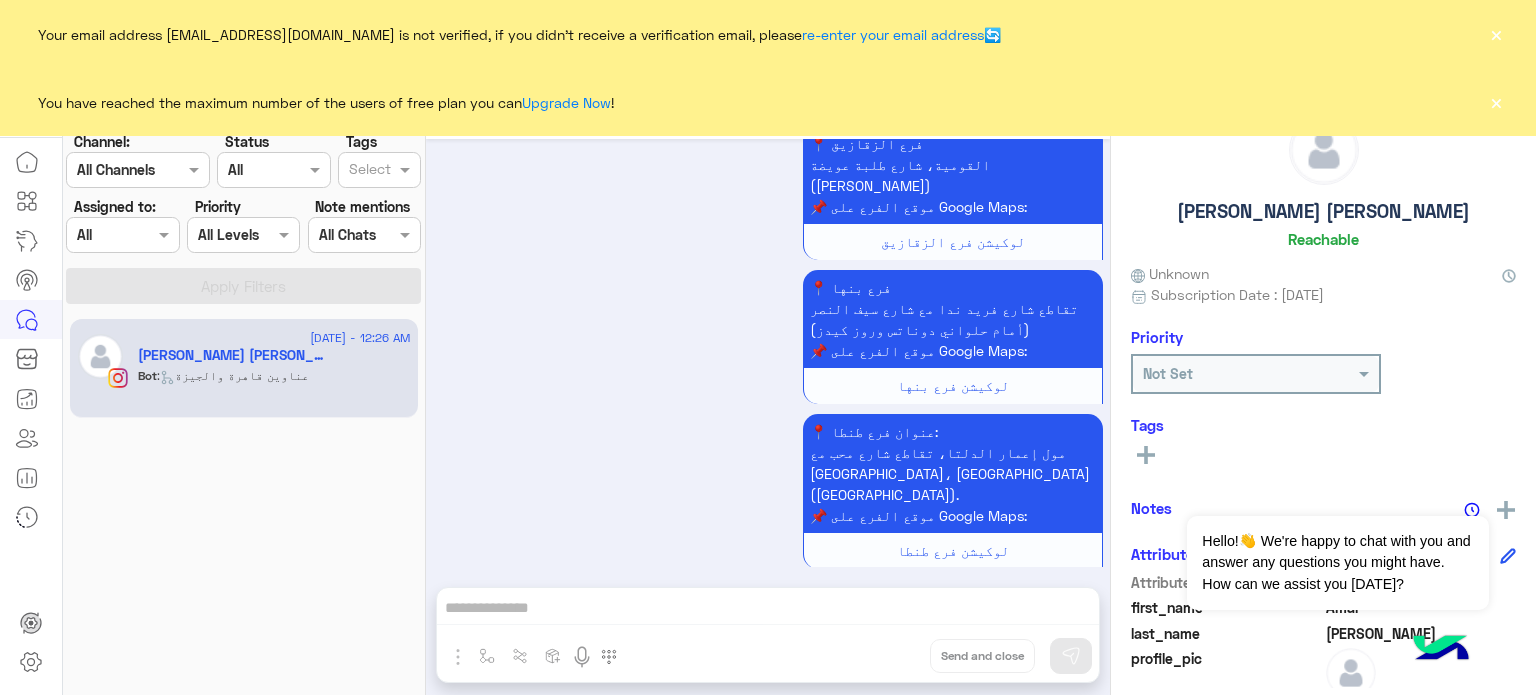 click on "Channel: Channel All Channels Status Channel All Tags Select Assigned to: Assigned on All Priority All Levels All Levels Note mentions Select All Chats Apply Filters" 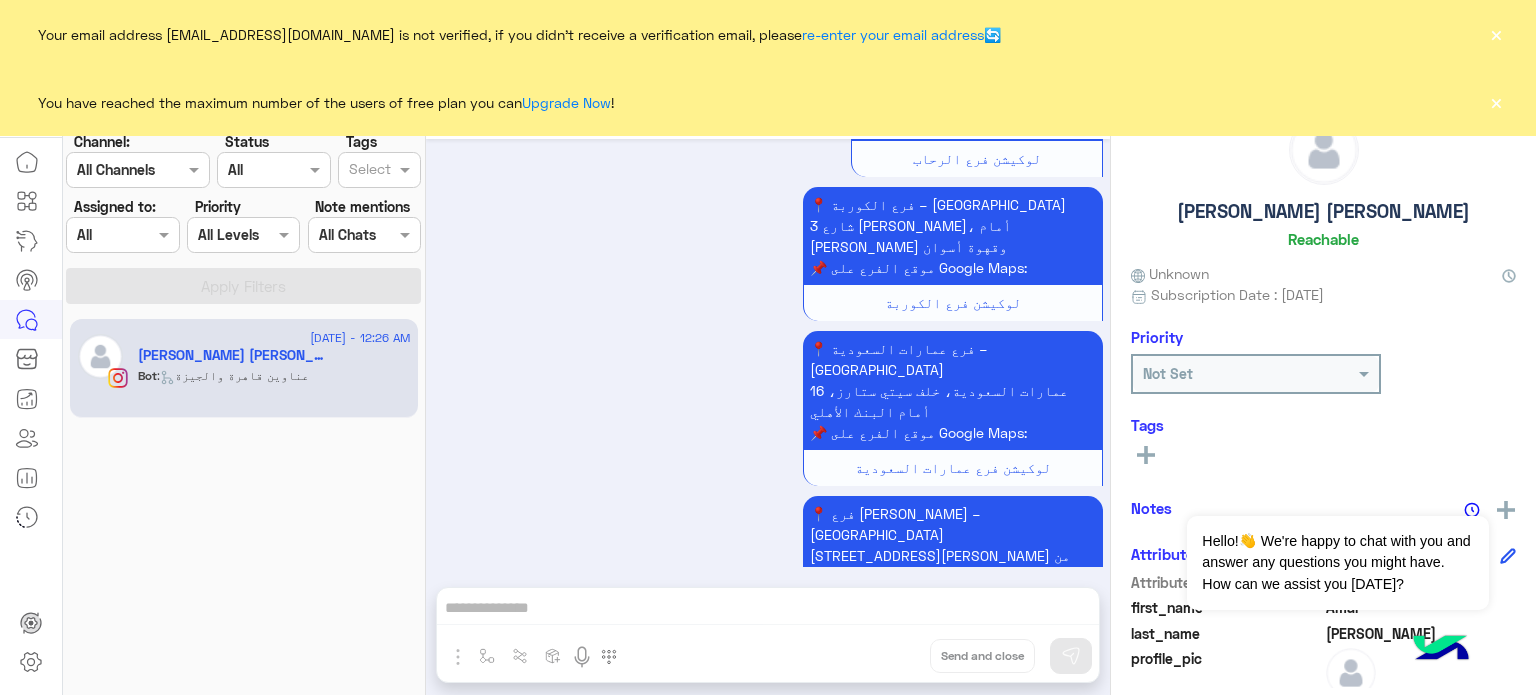 scroll, scrollTop: 1149, scrollLeft: 0, axis: vertical 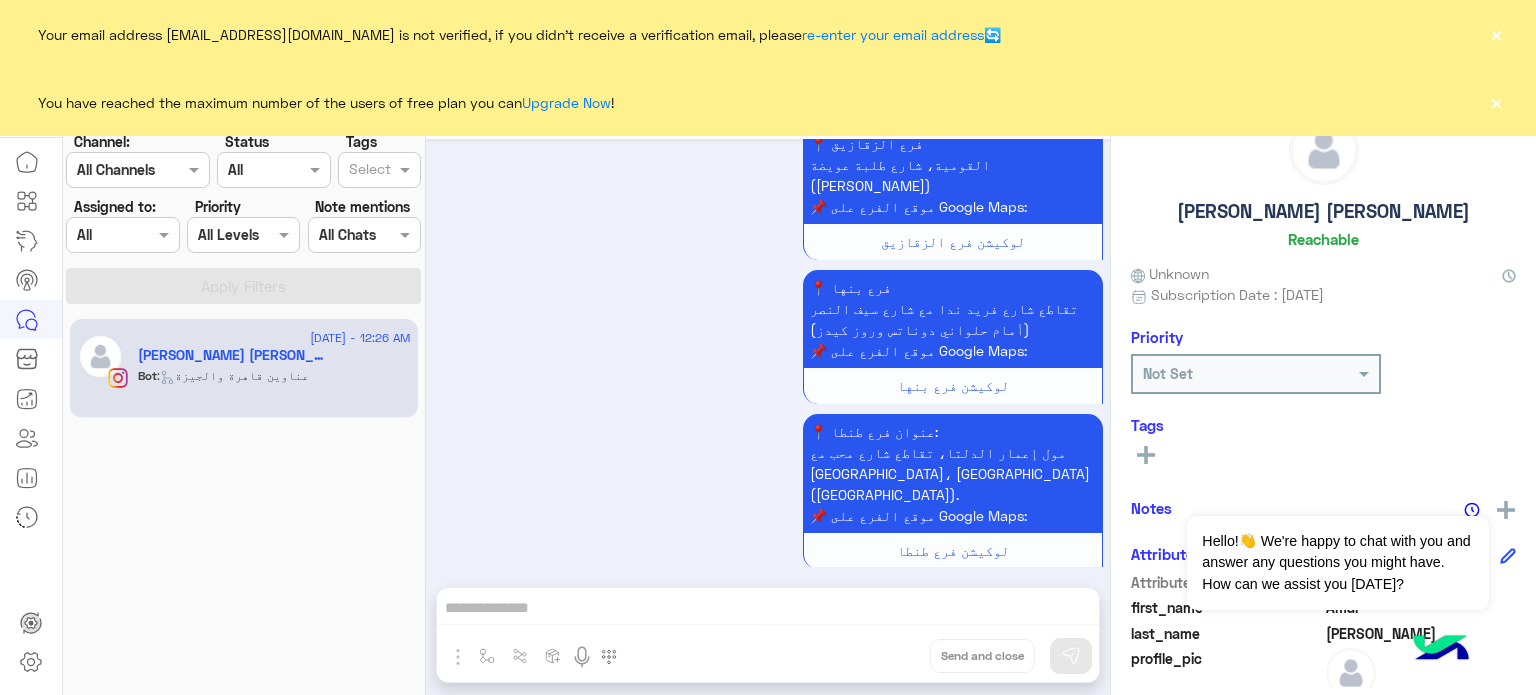 click on "×" 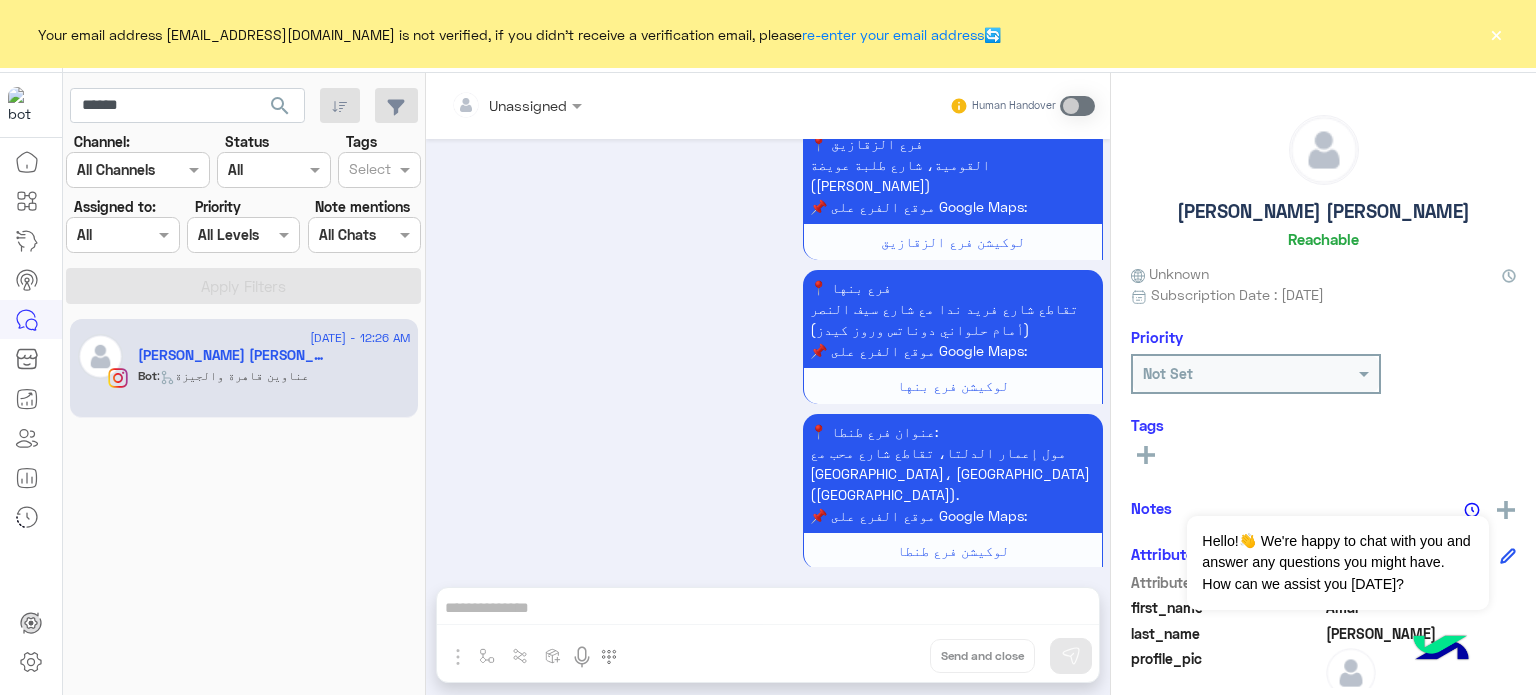 click on "×" 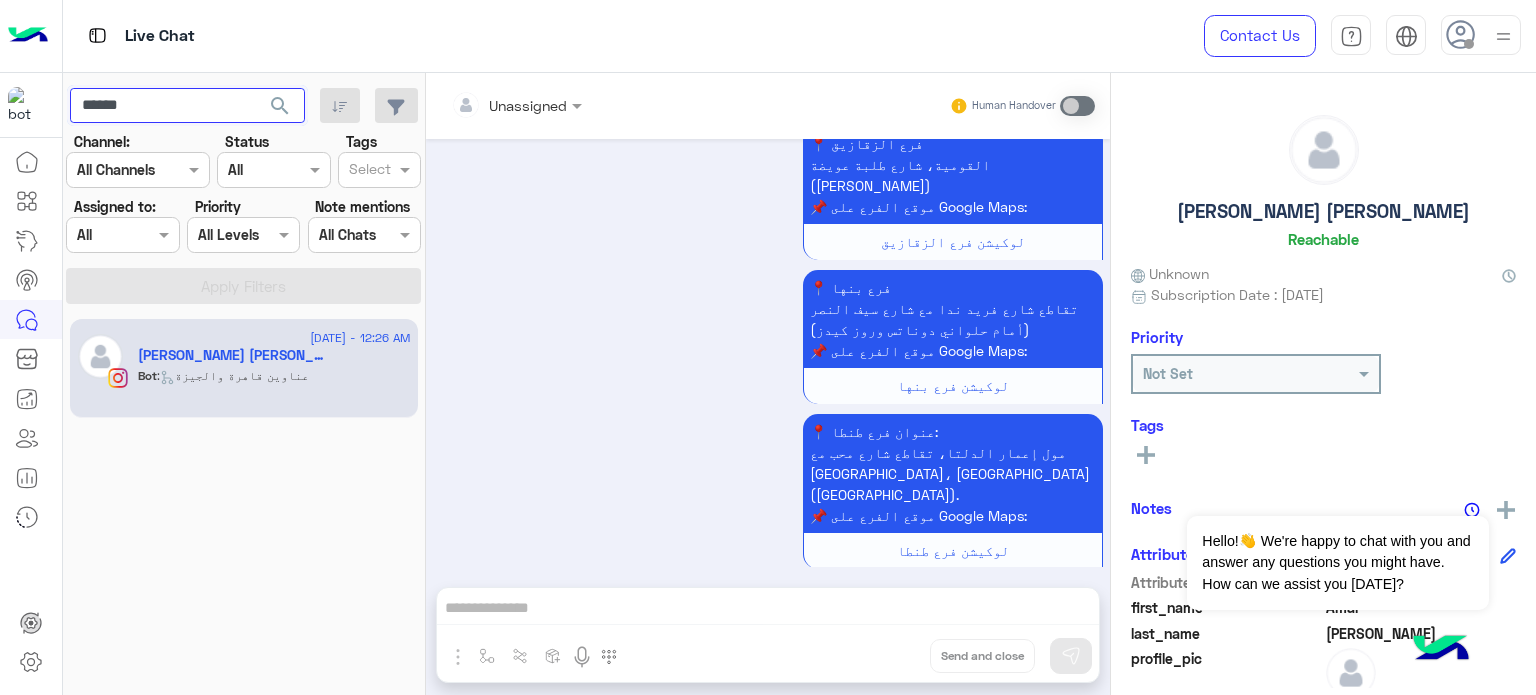 click on "******" at bounding box center [187, 106] 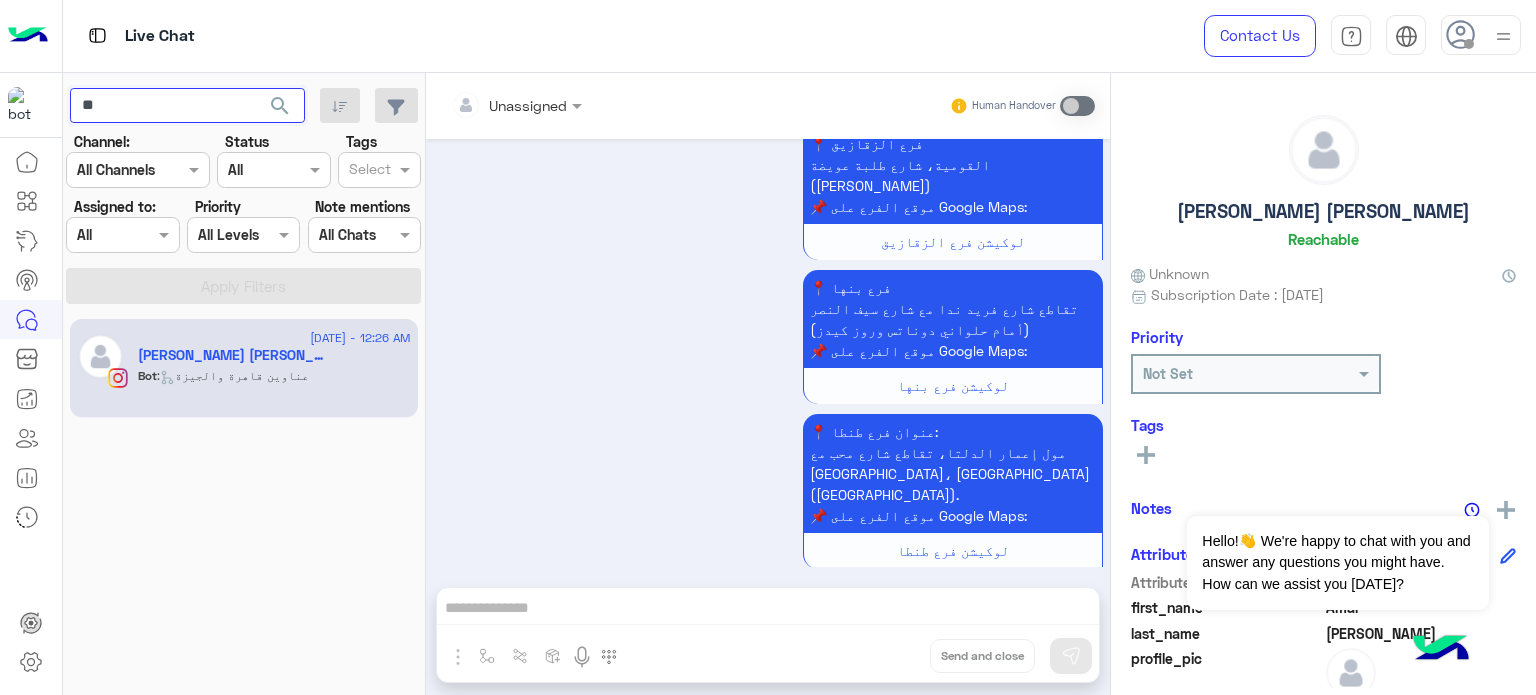 type on "*" 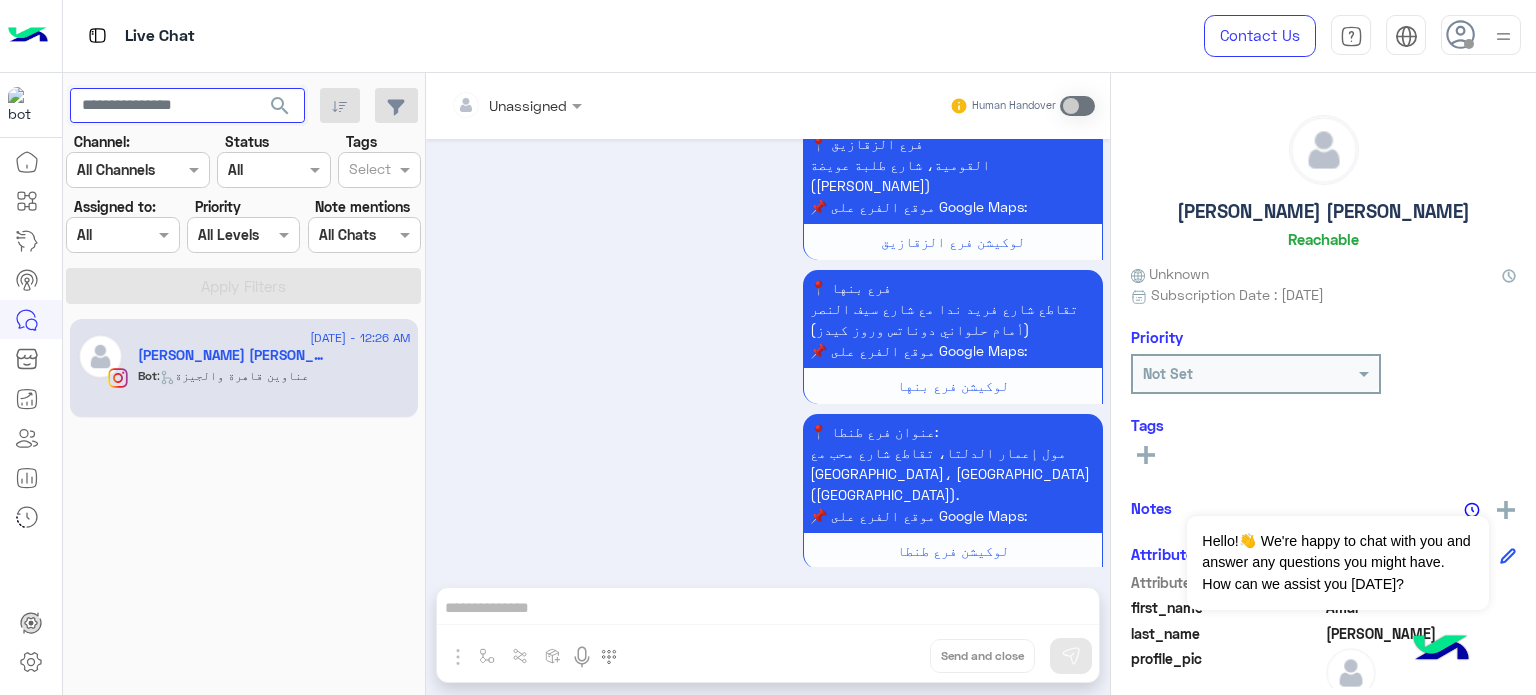 type 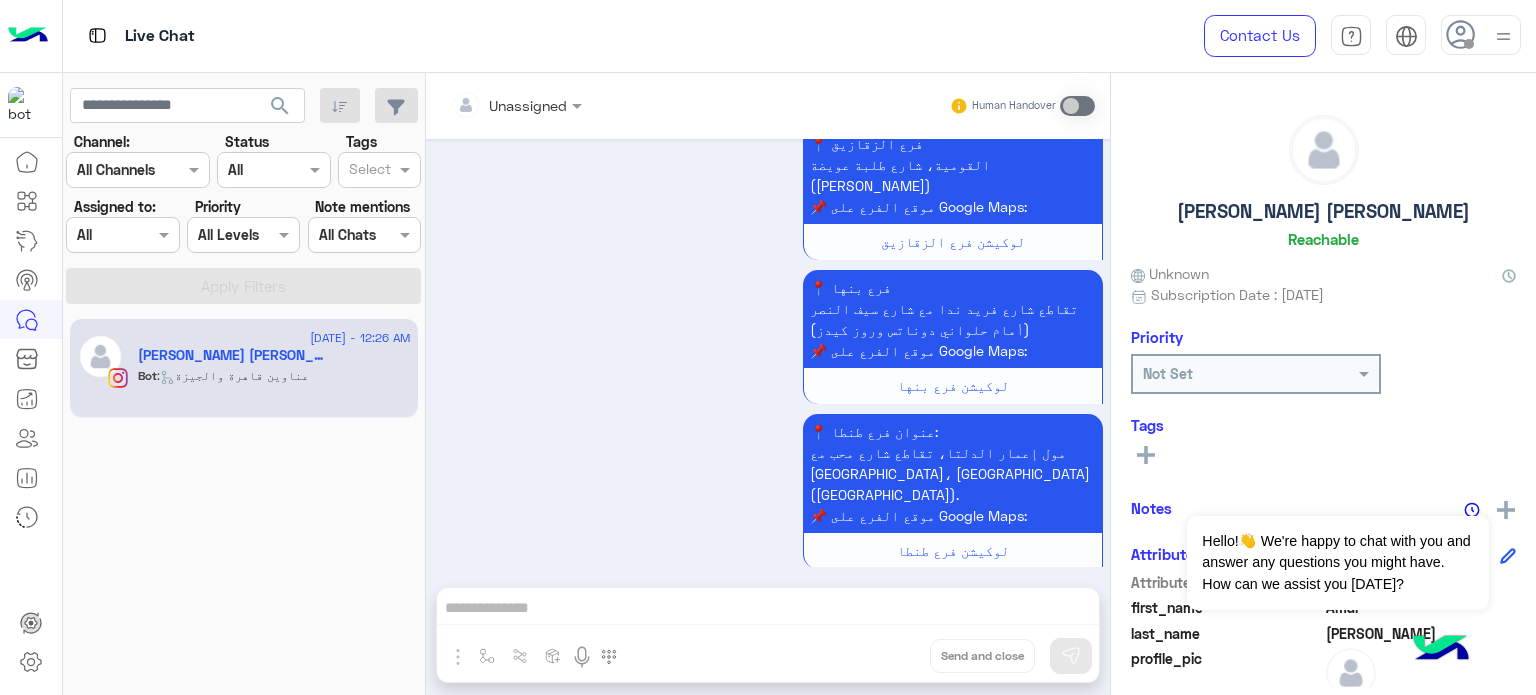 click at bounding box center (100, 235) 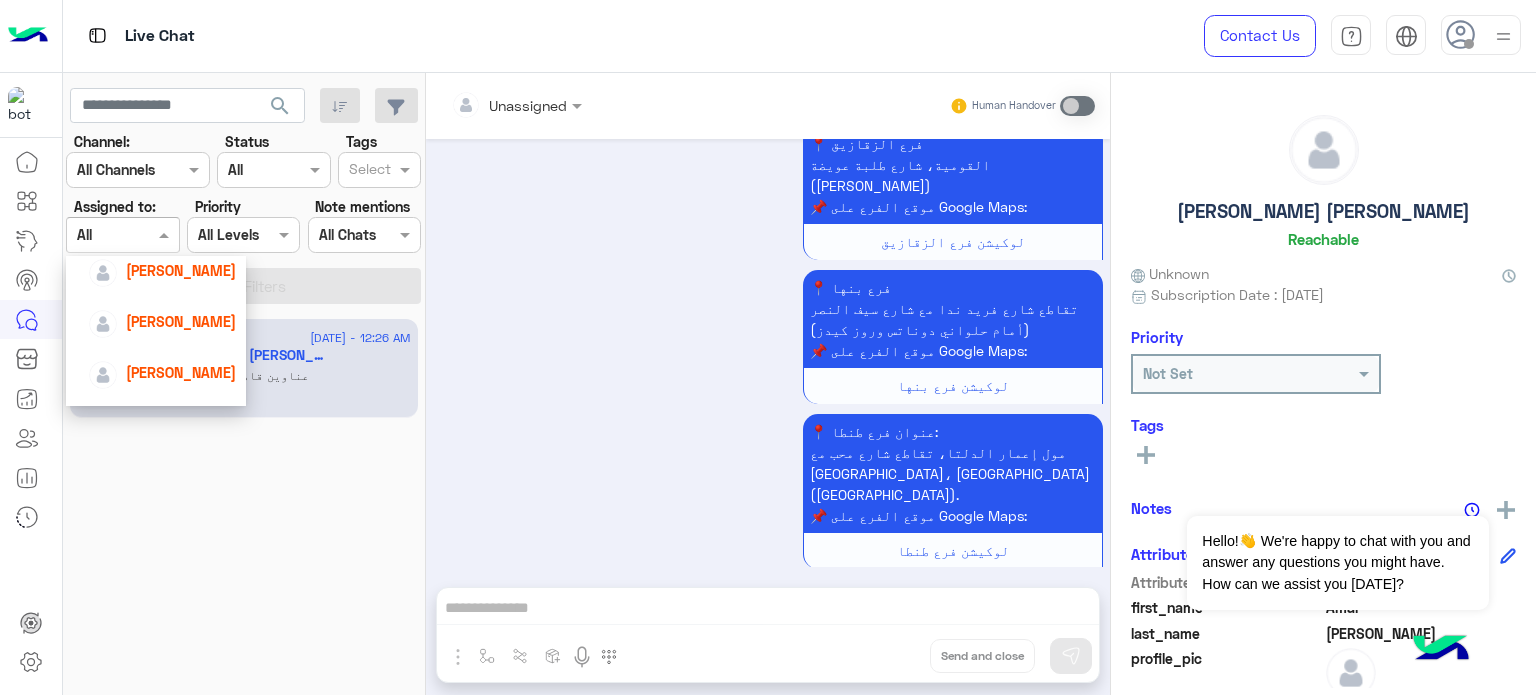 scroll, scrollTop: 197, scrollLeft: 0, axis: vertical 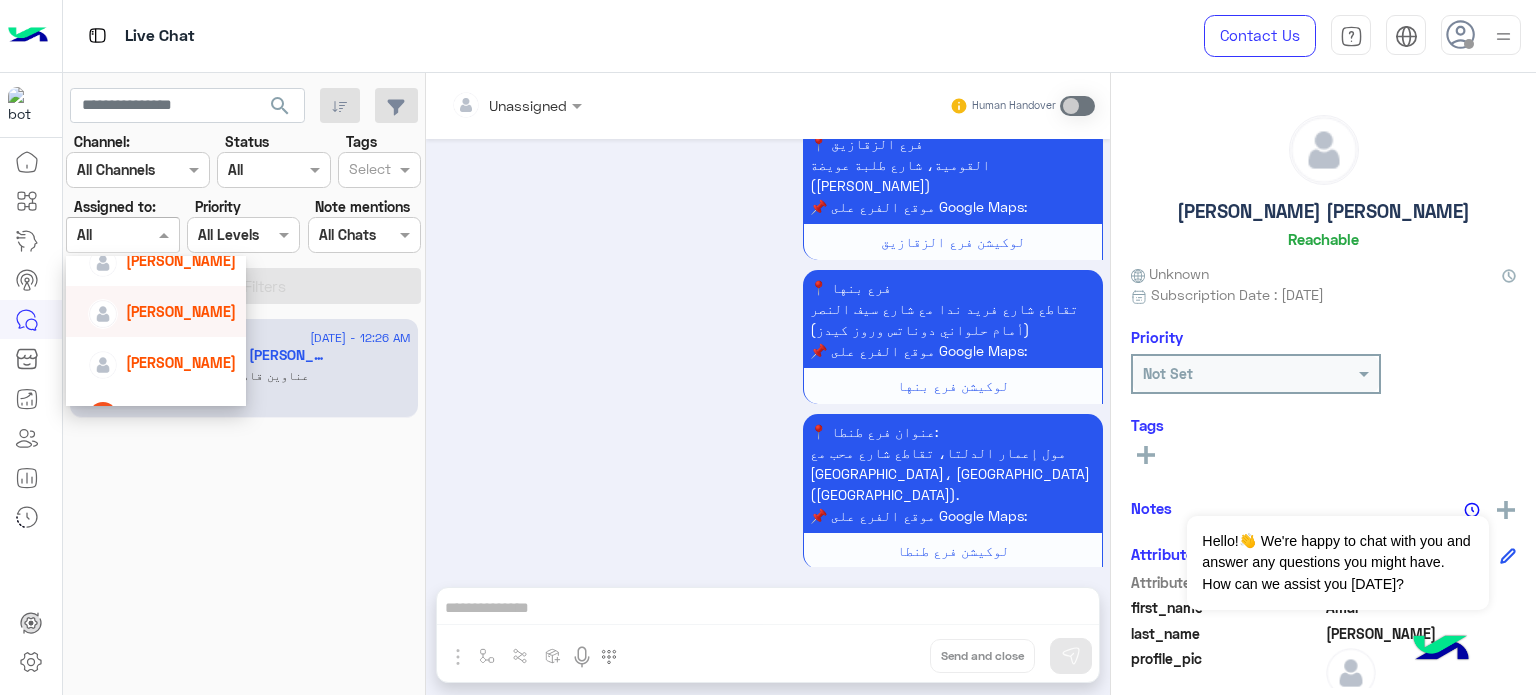 click on "Amina Hamdy" at bounding box center [181, 311] 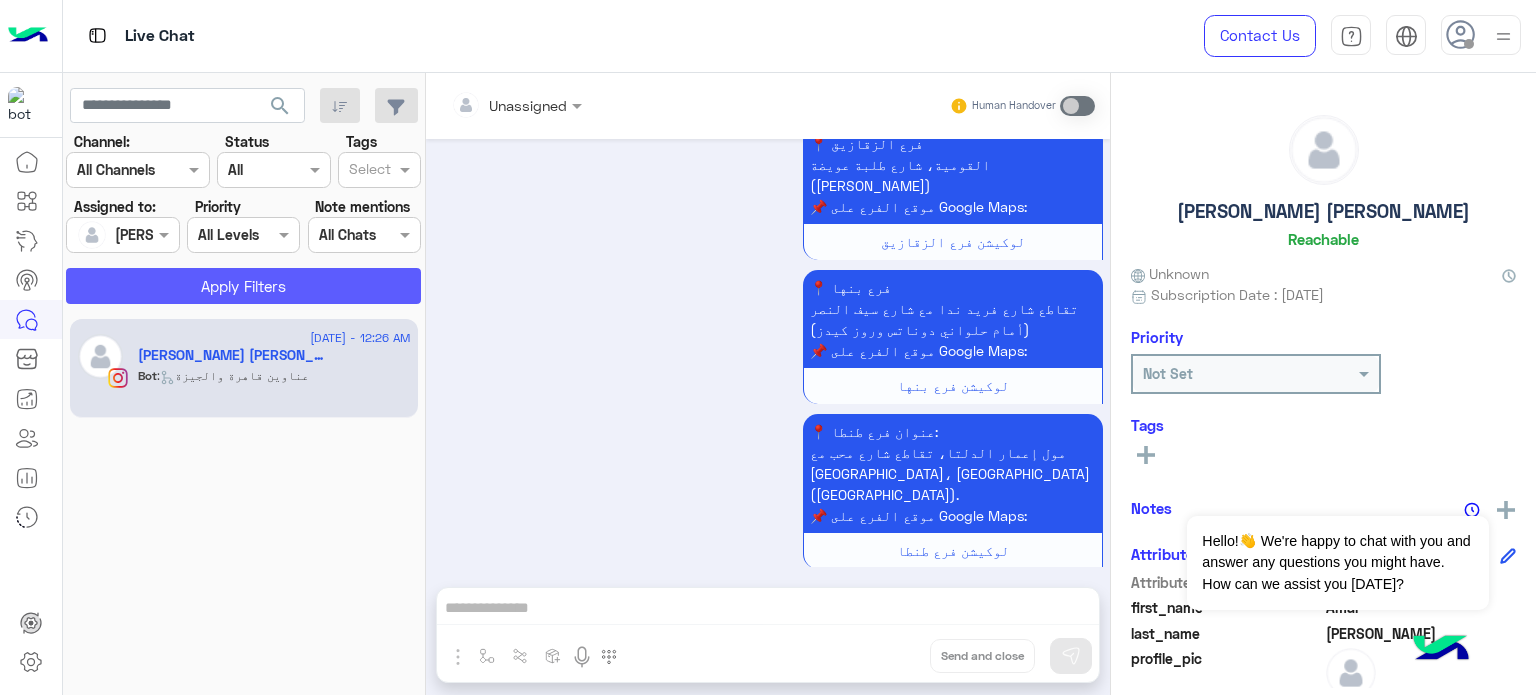 click on "Apply Filters" 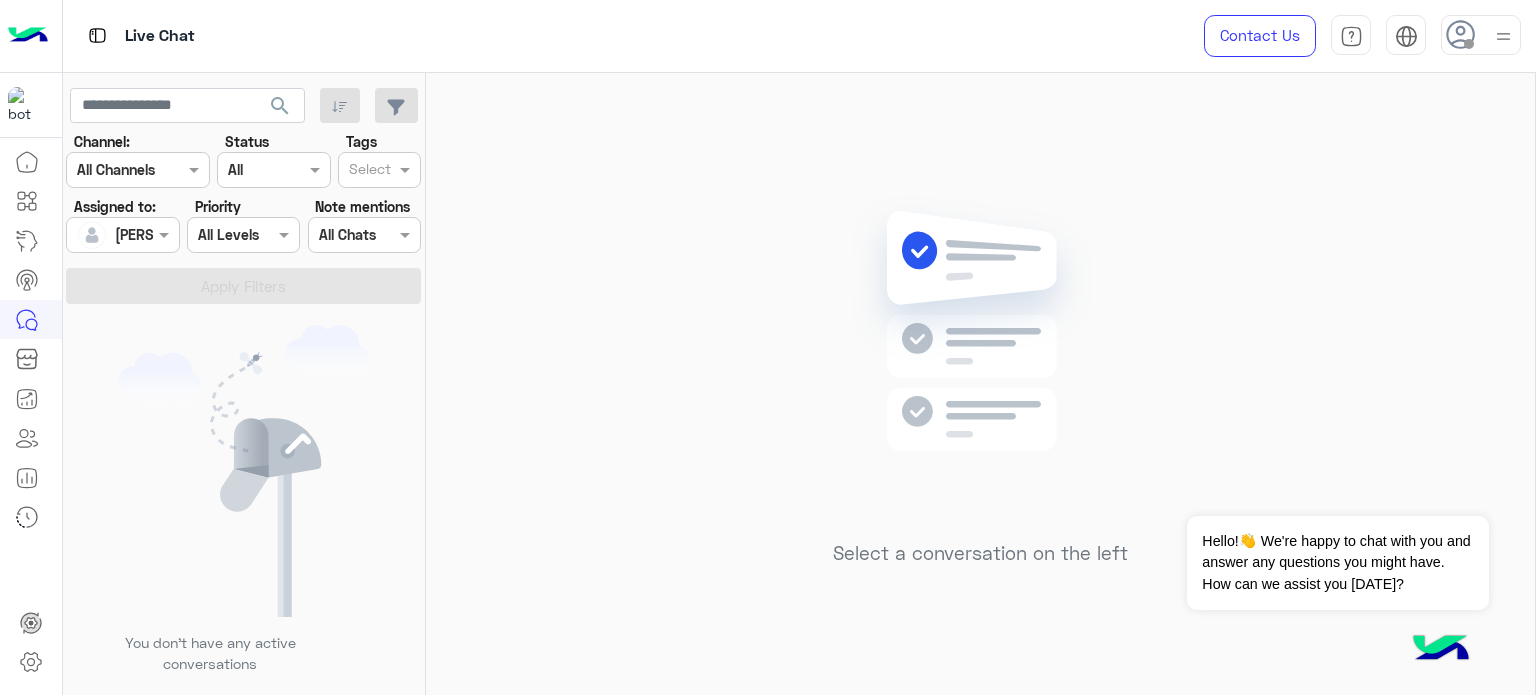 click at bounding box center [100, 235] 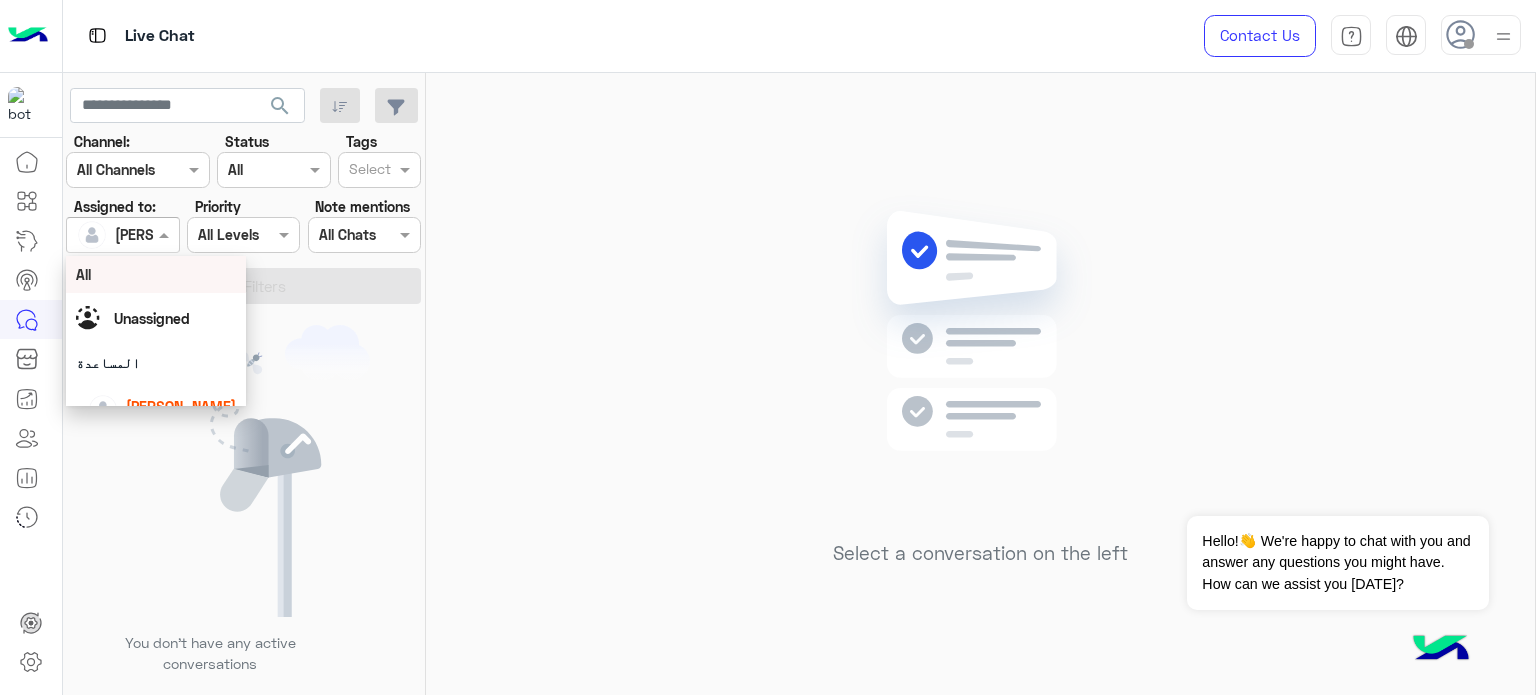 click on "All" at bounding box center [156, 274] 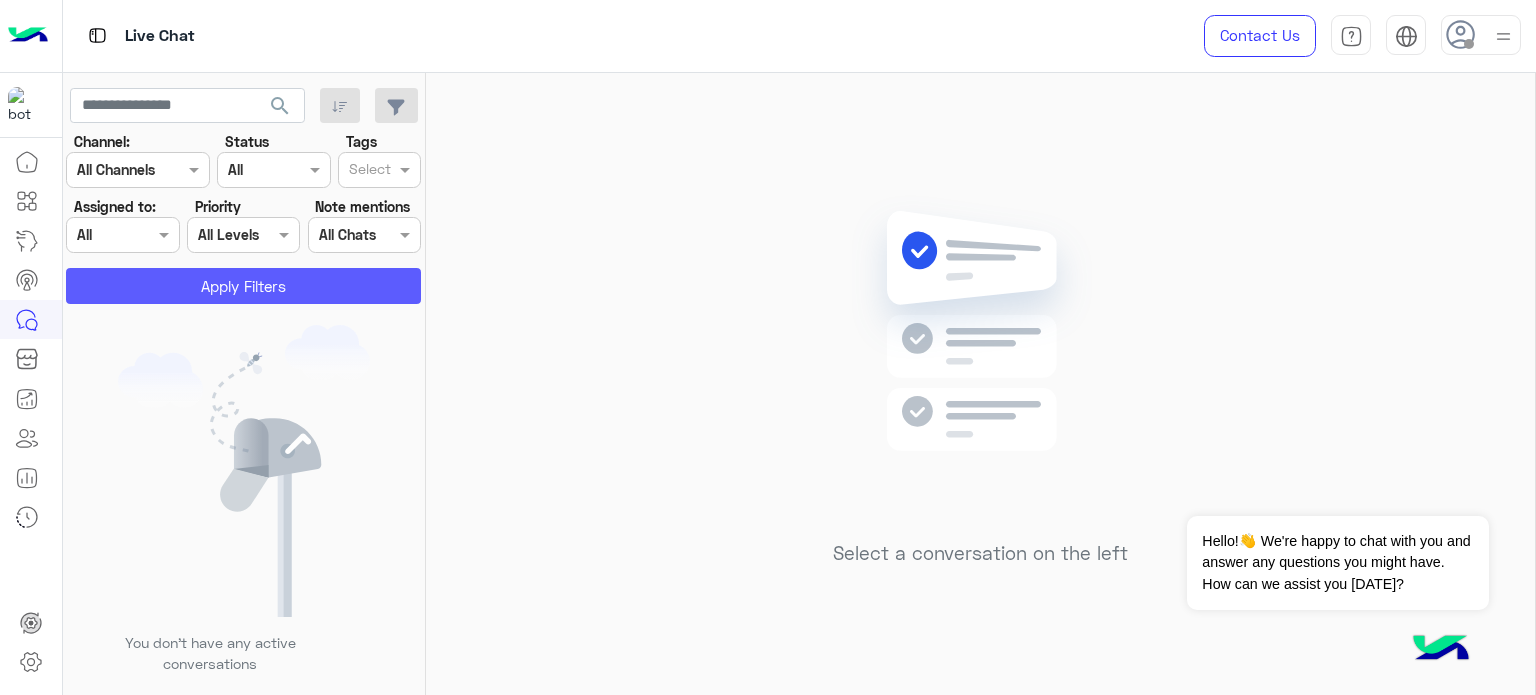 click on "Apply Filters" 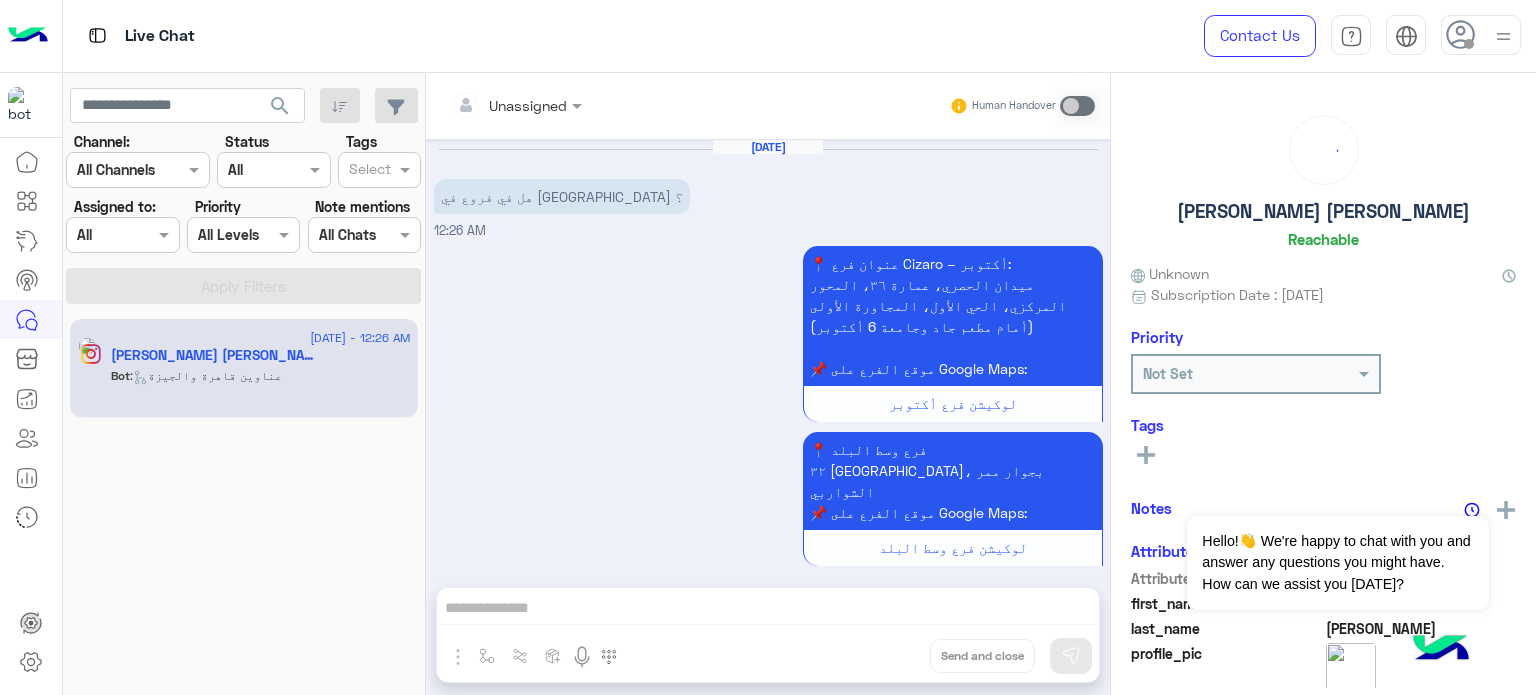 scroll, scrollTop: 1149, scrollLeft: 0, axis: vertical 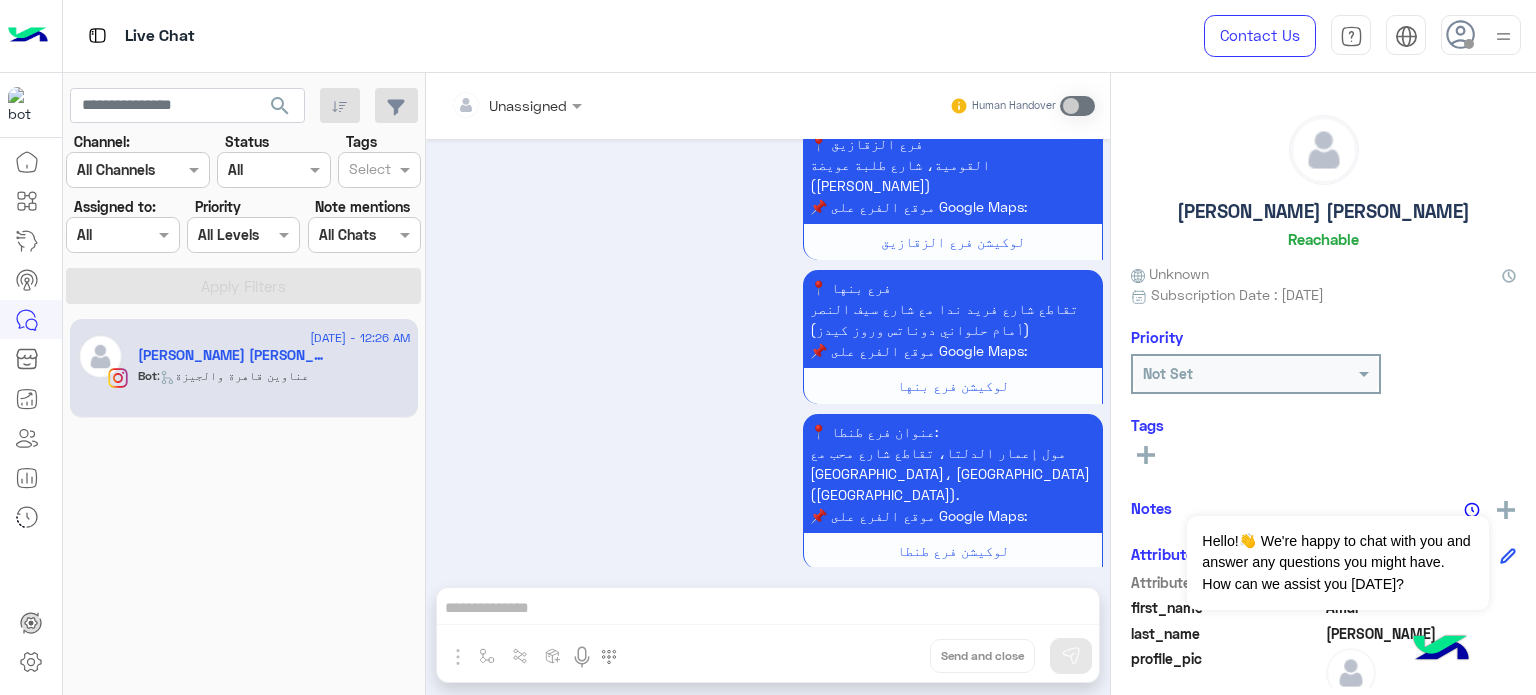 click on "search" 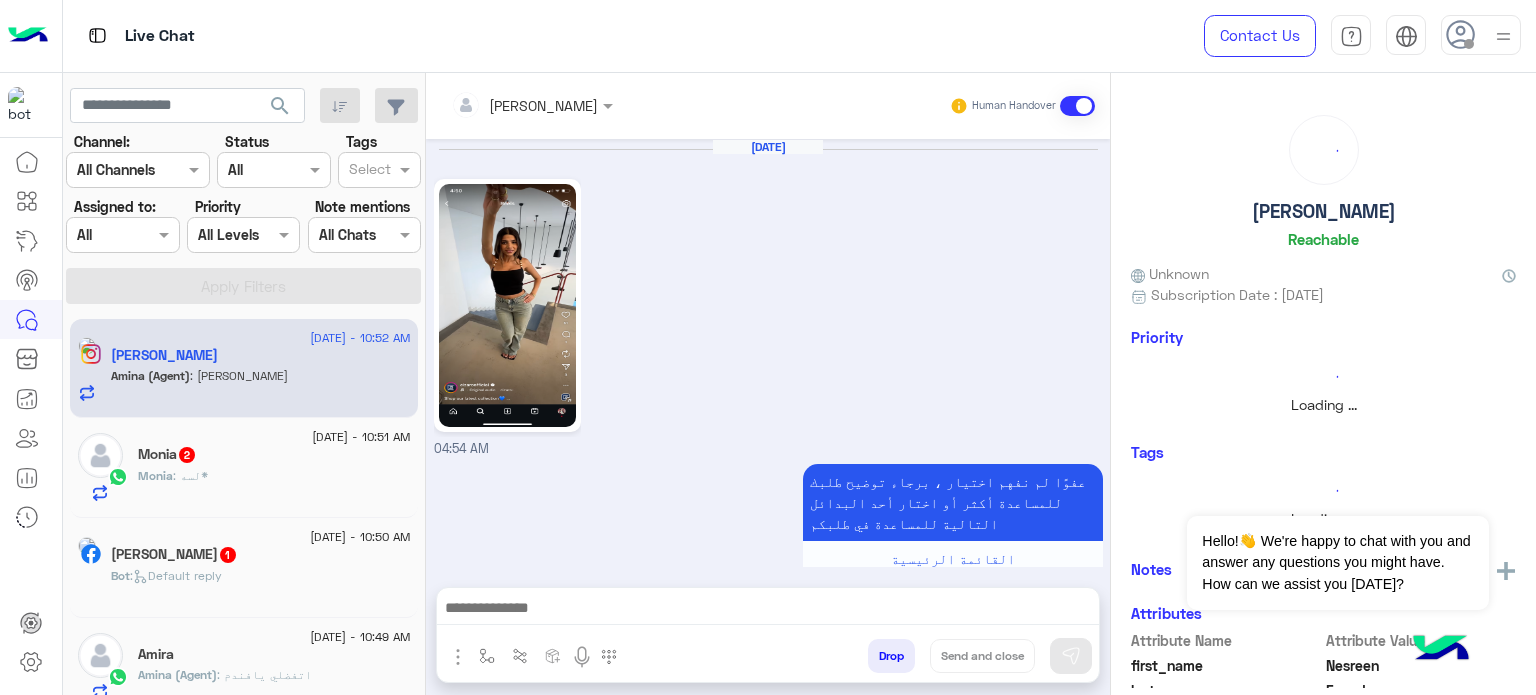 scroll, scrollTop: 613, scrollLeft: 0, axis: vertical 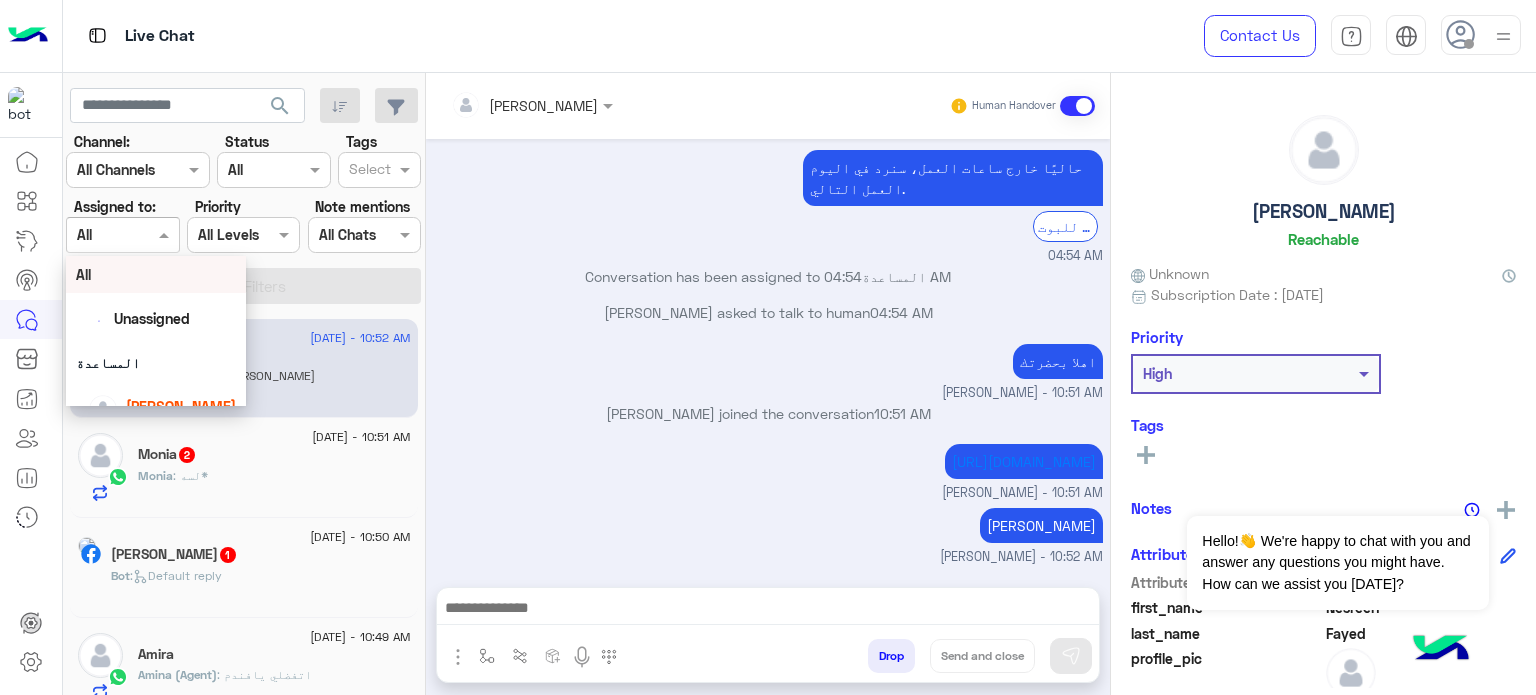 click at bounding box center [122, 234] 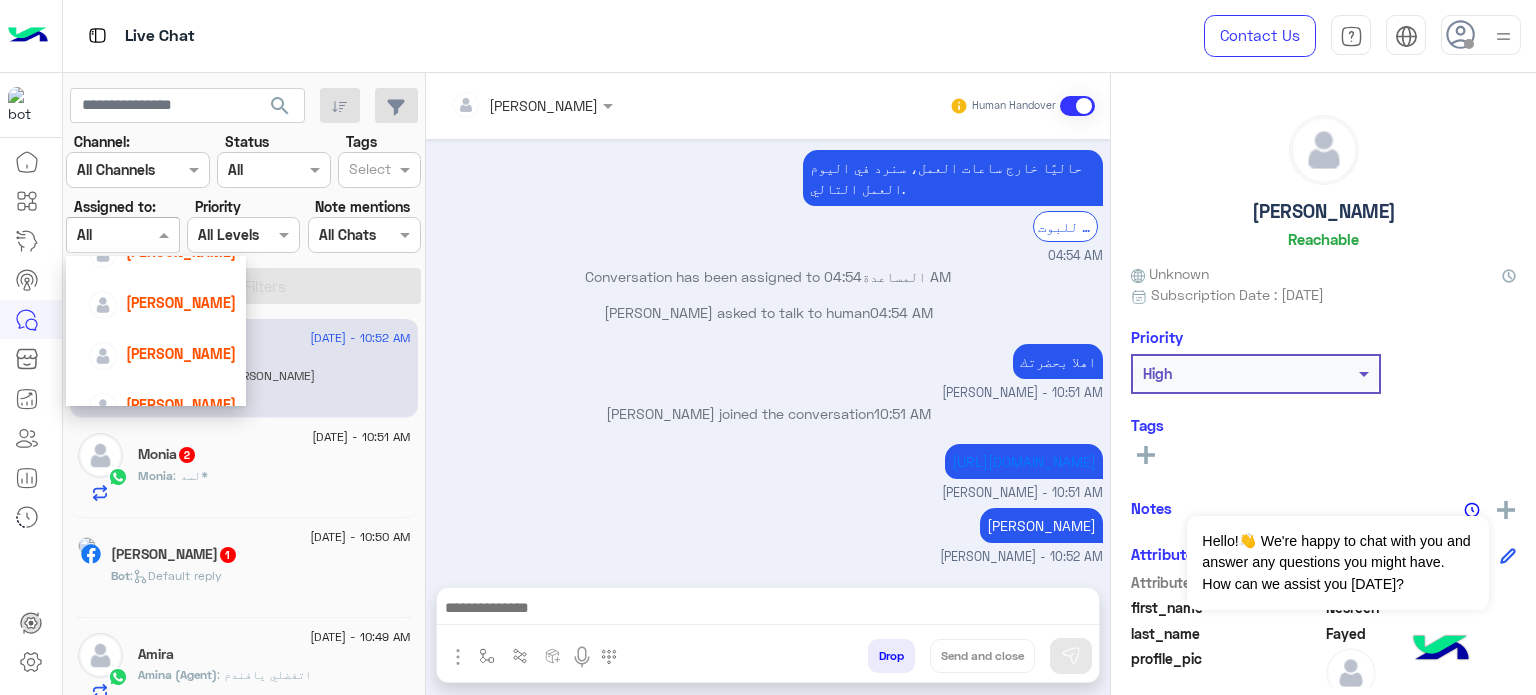scroll, scrollTop: 171, scrollLeft: 0, axis: vertical 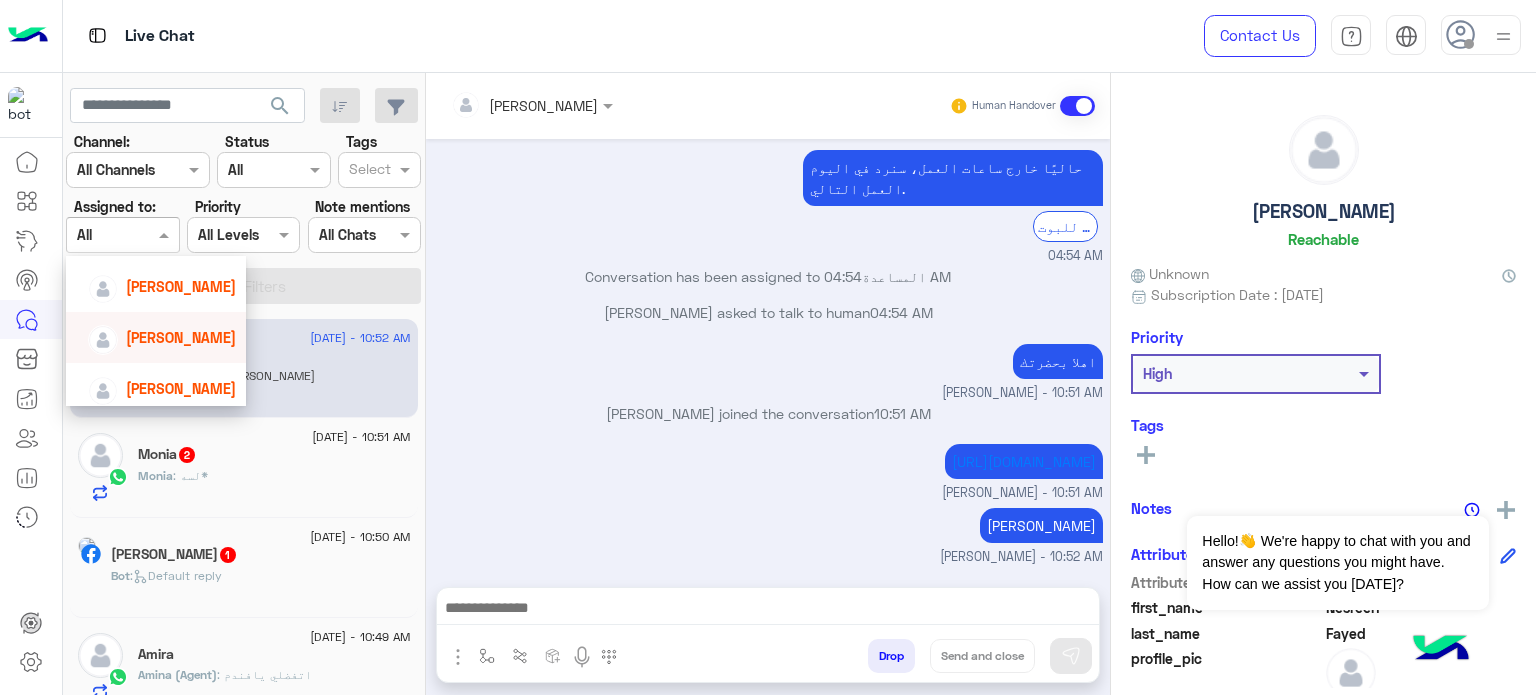 click on "Amina Hamdy" at bounding box center [181, 337] 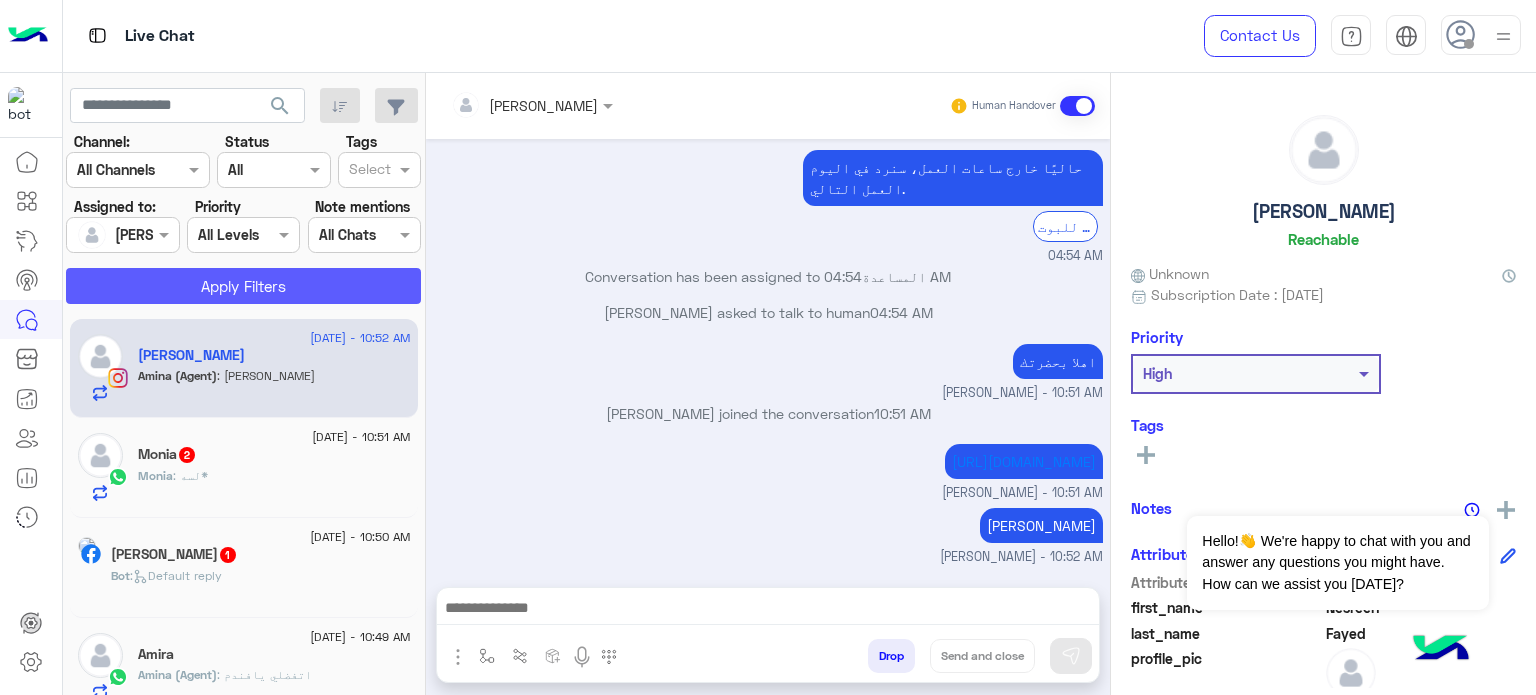 click on "Apply Filters" 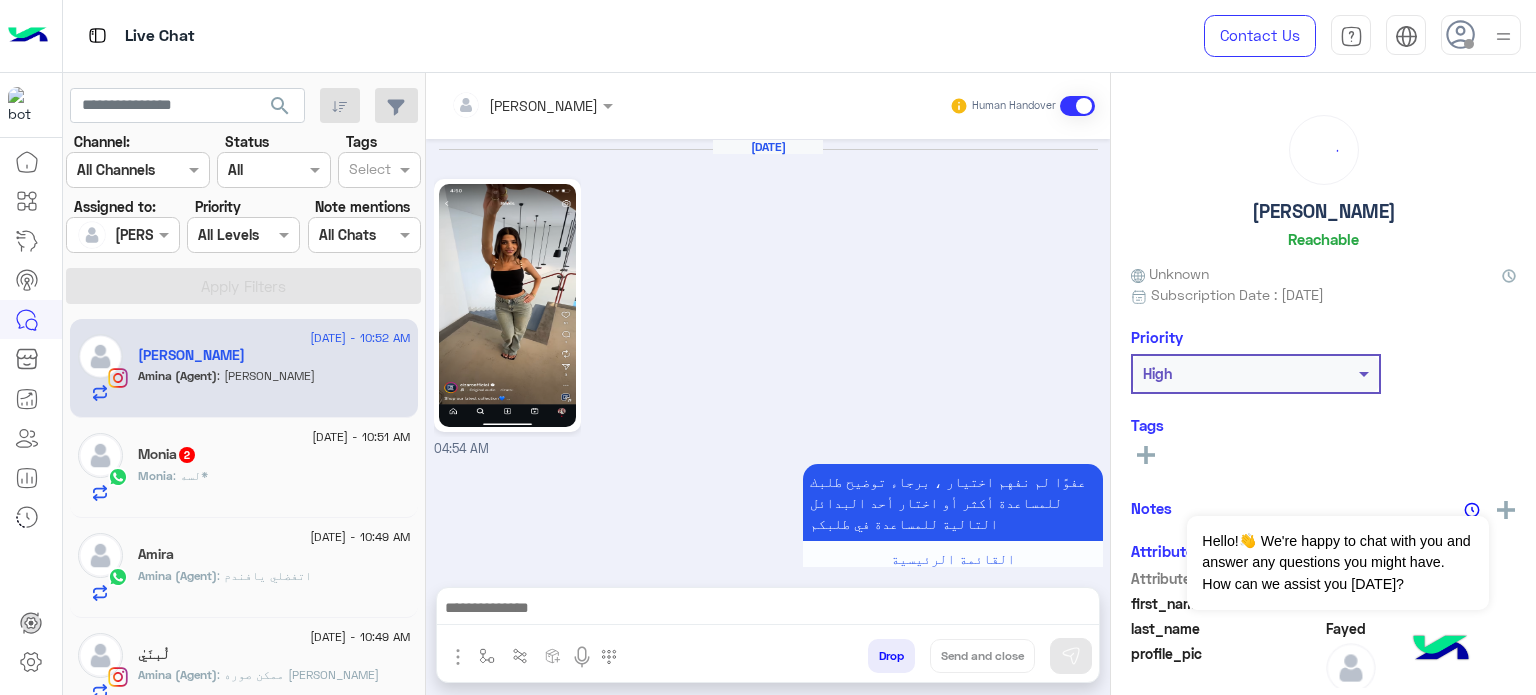 scroll, scrollTop: 613, scrollLeft: 0, axis: vertical 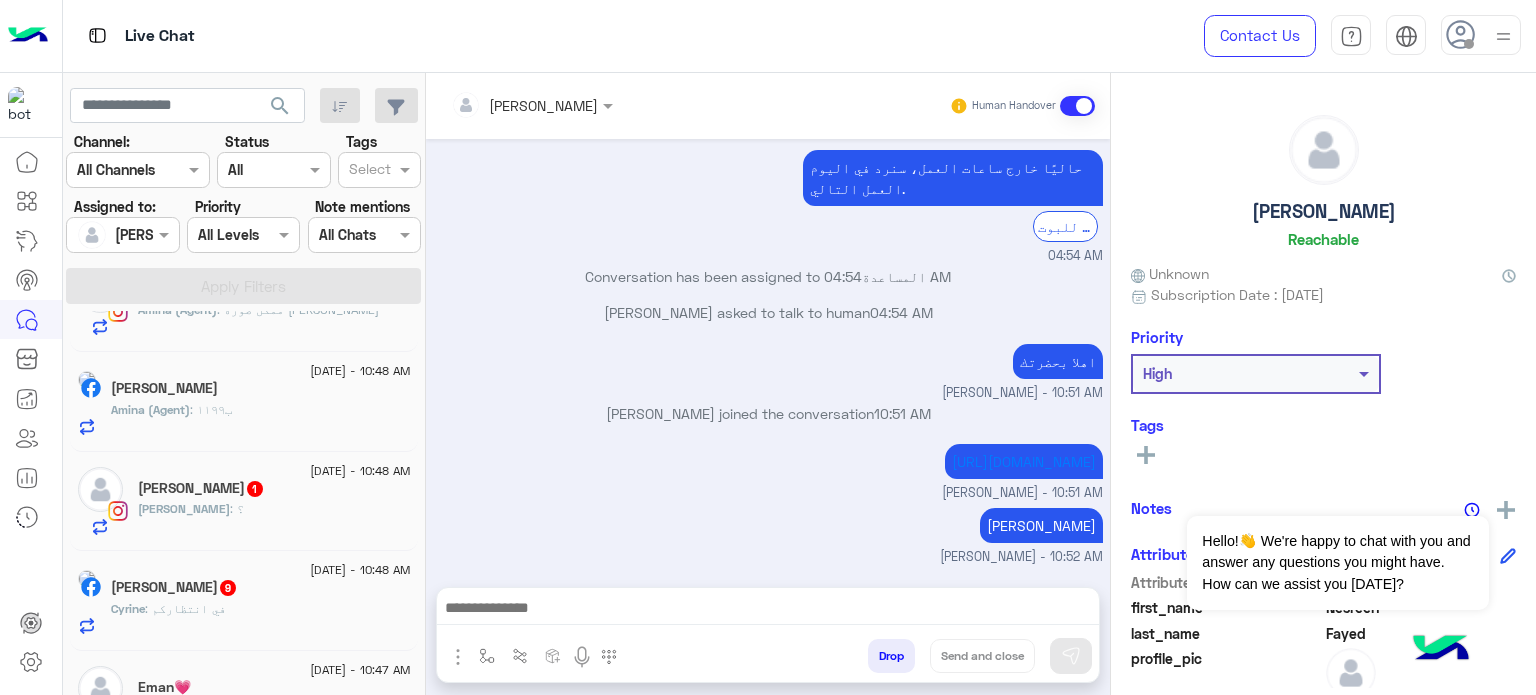 click on "Cyrine Moaamen  9" 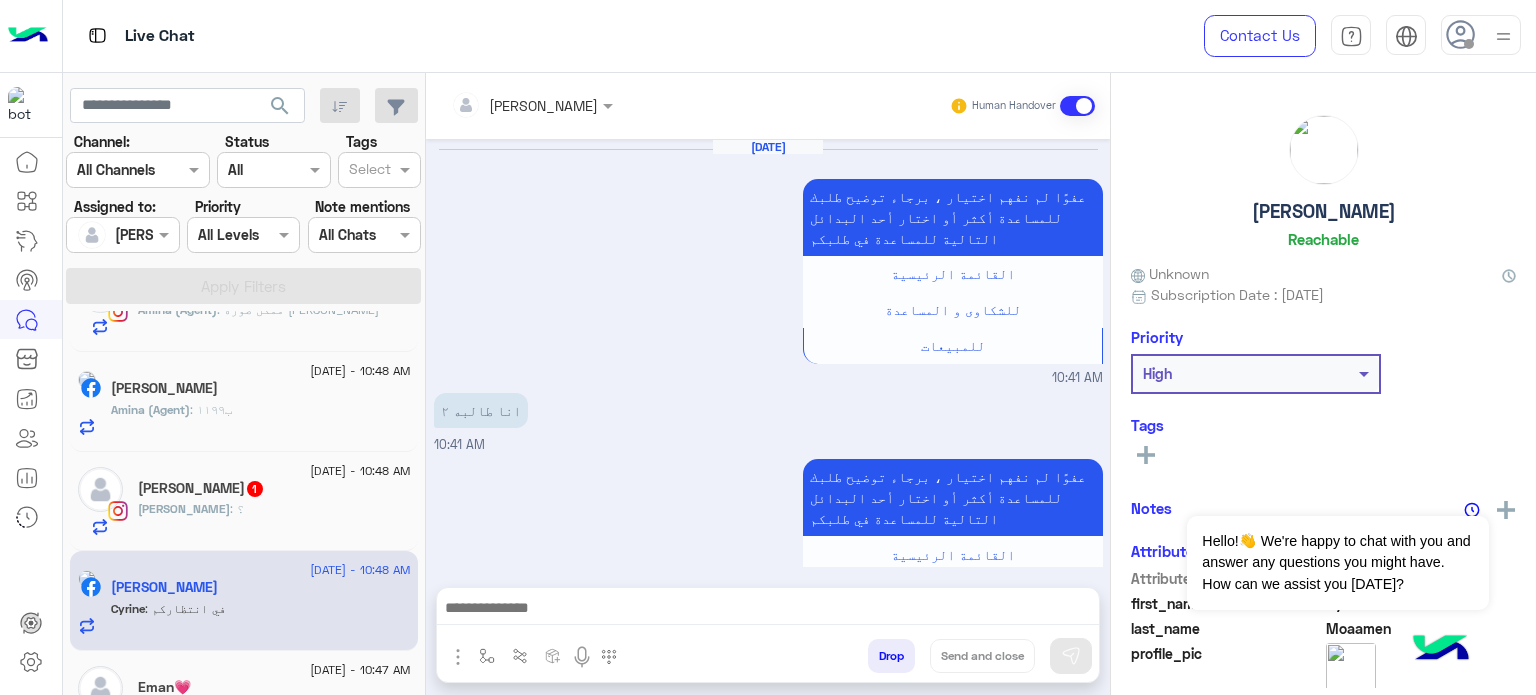 scroll, scrollTop: 1016, scrollLeft: 0, axis: vertical 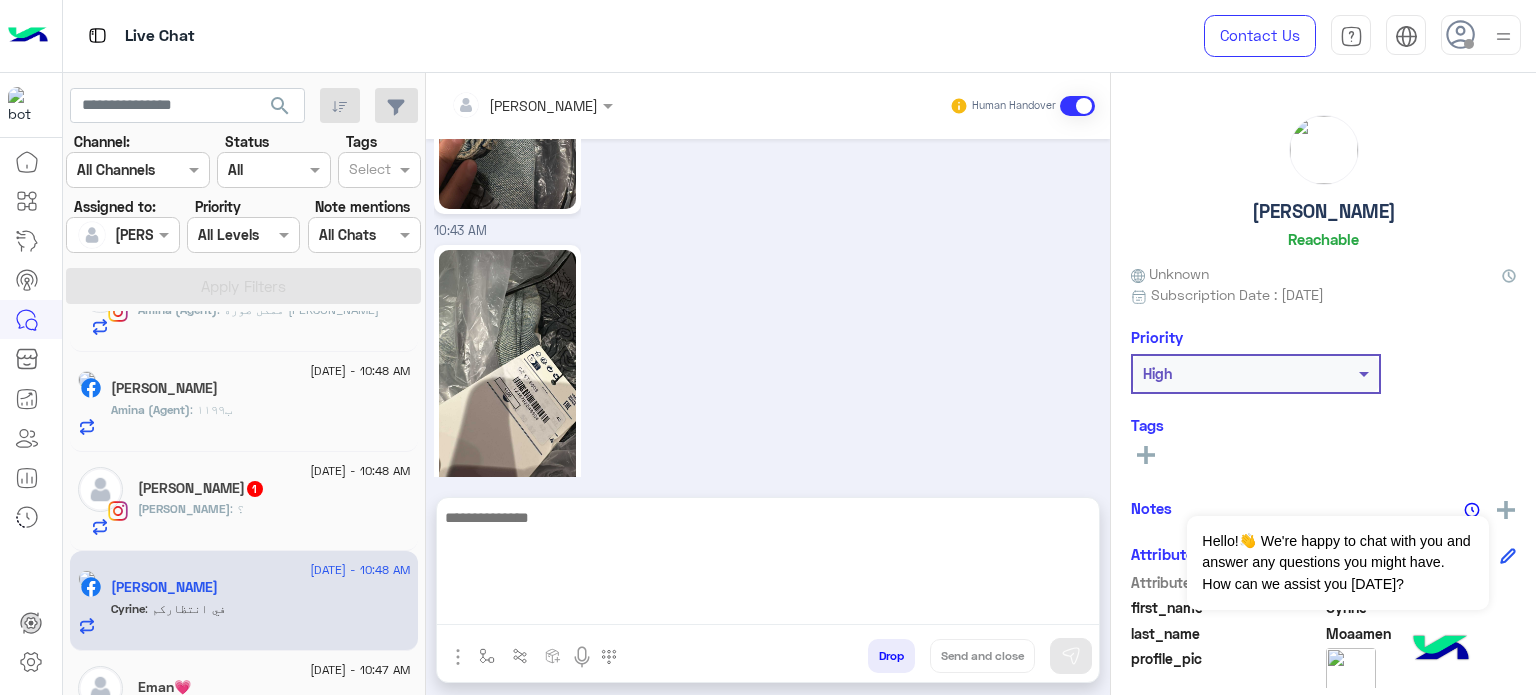 click at bounding box center (768, 565) 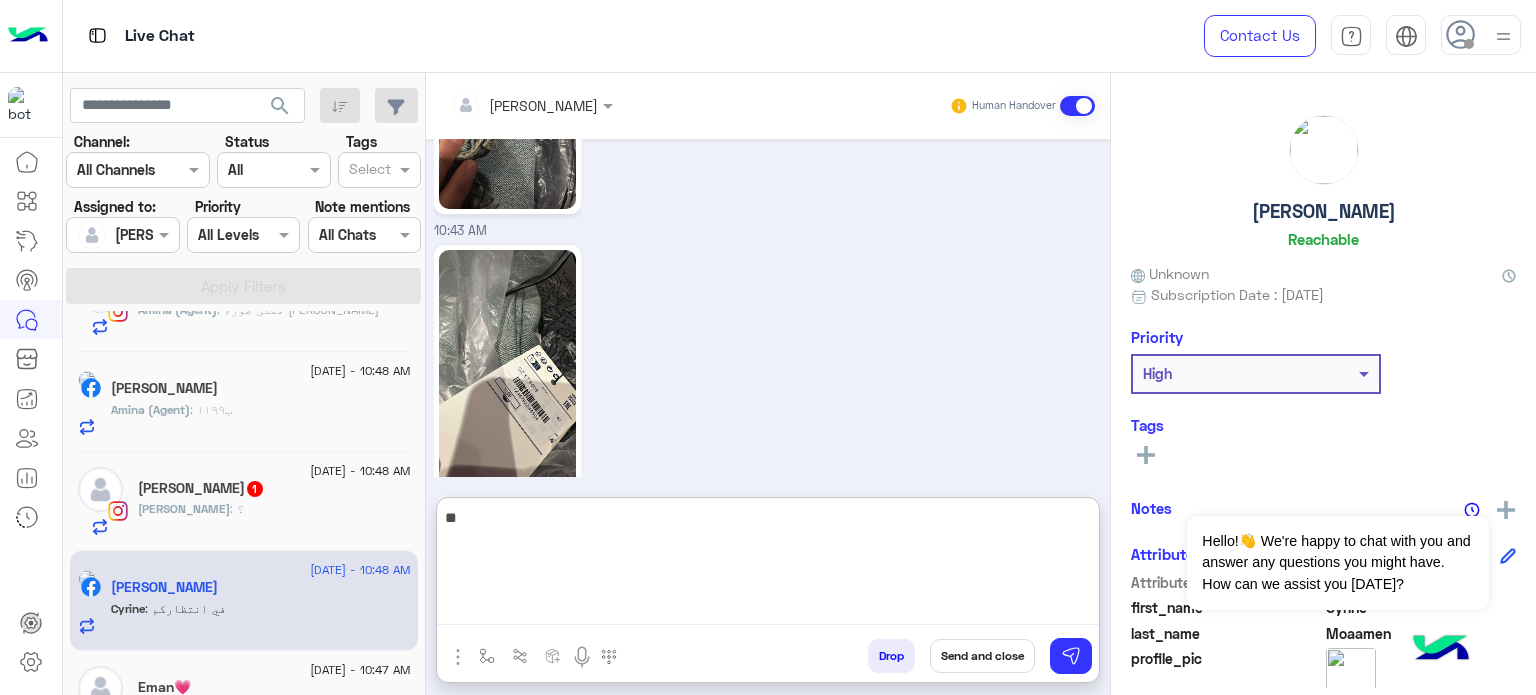 type on "*" 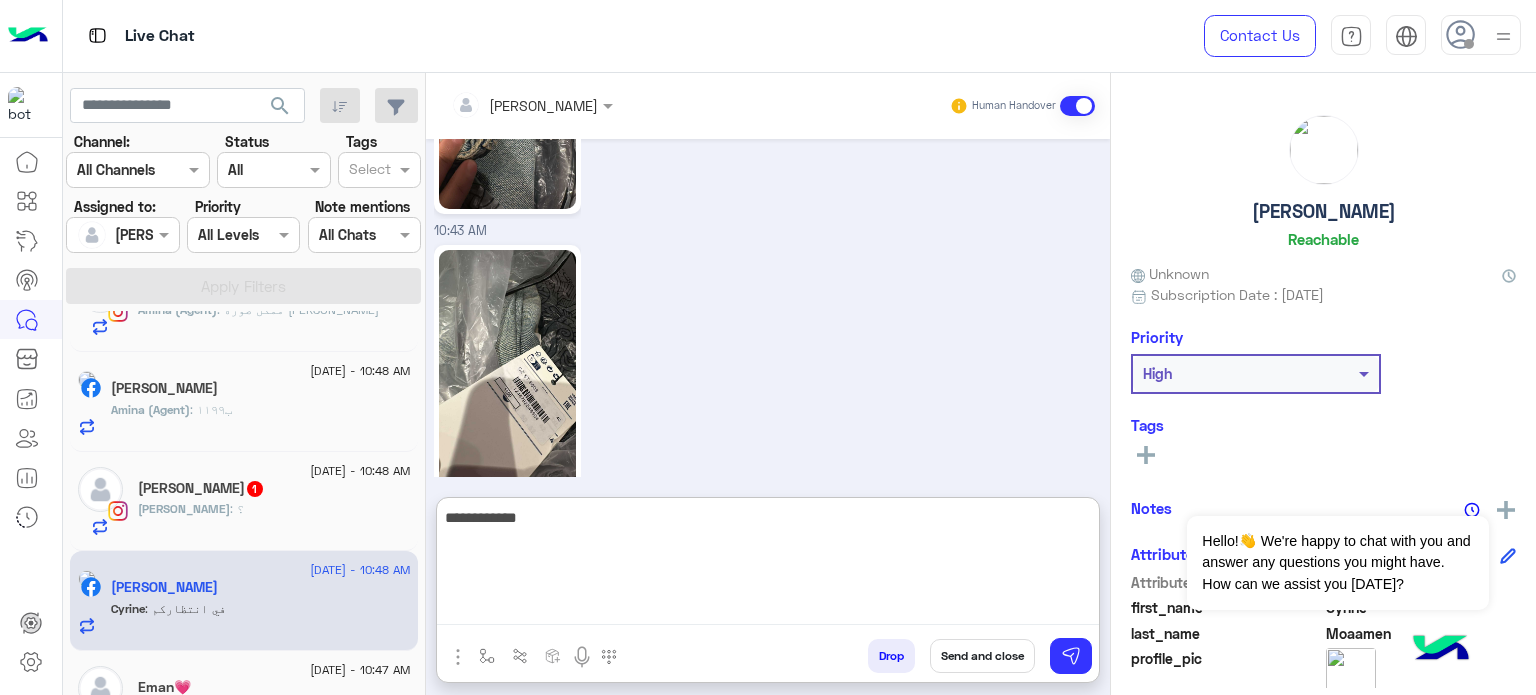 type on "**********" 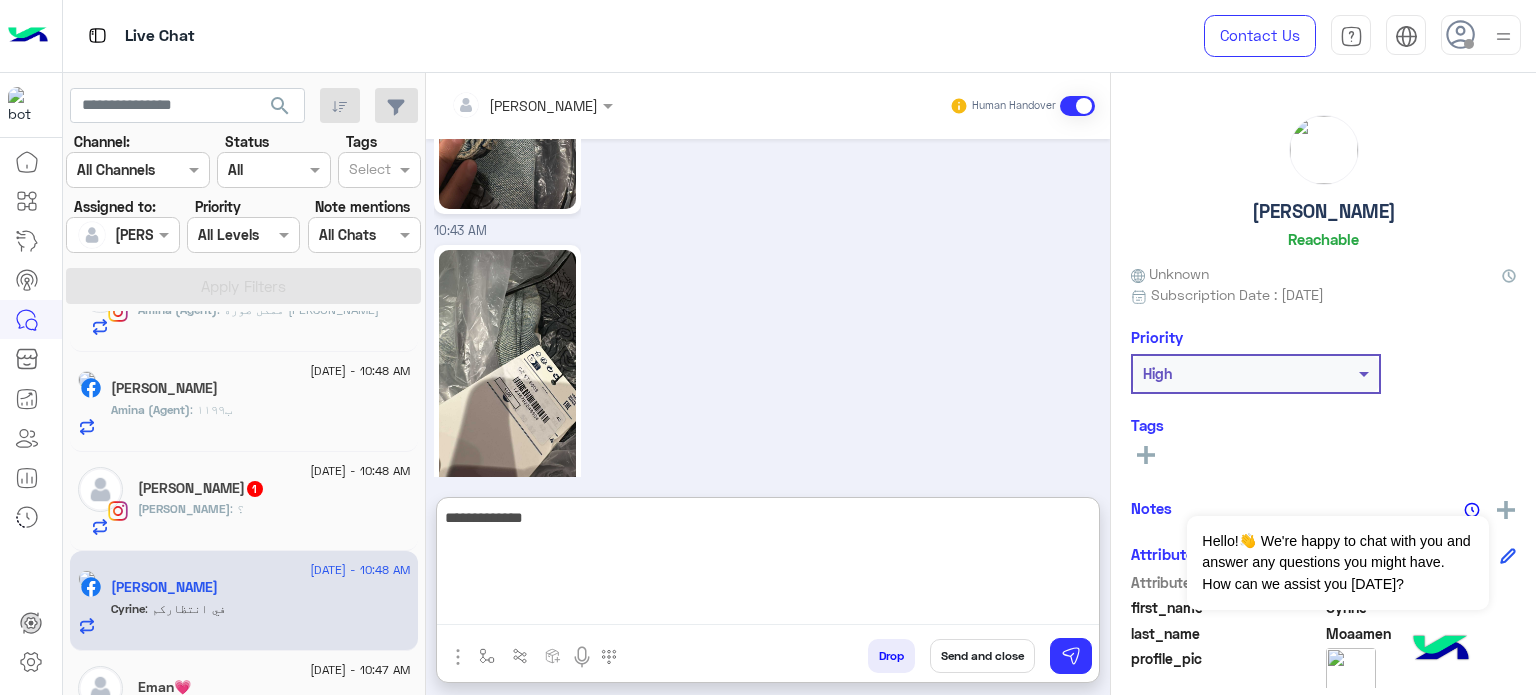 type 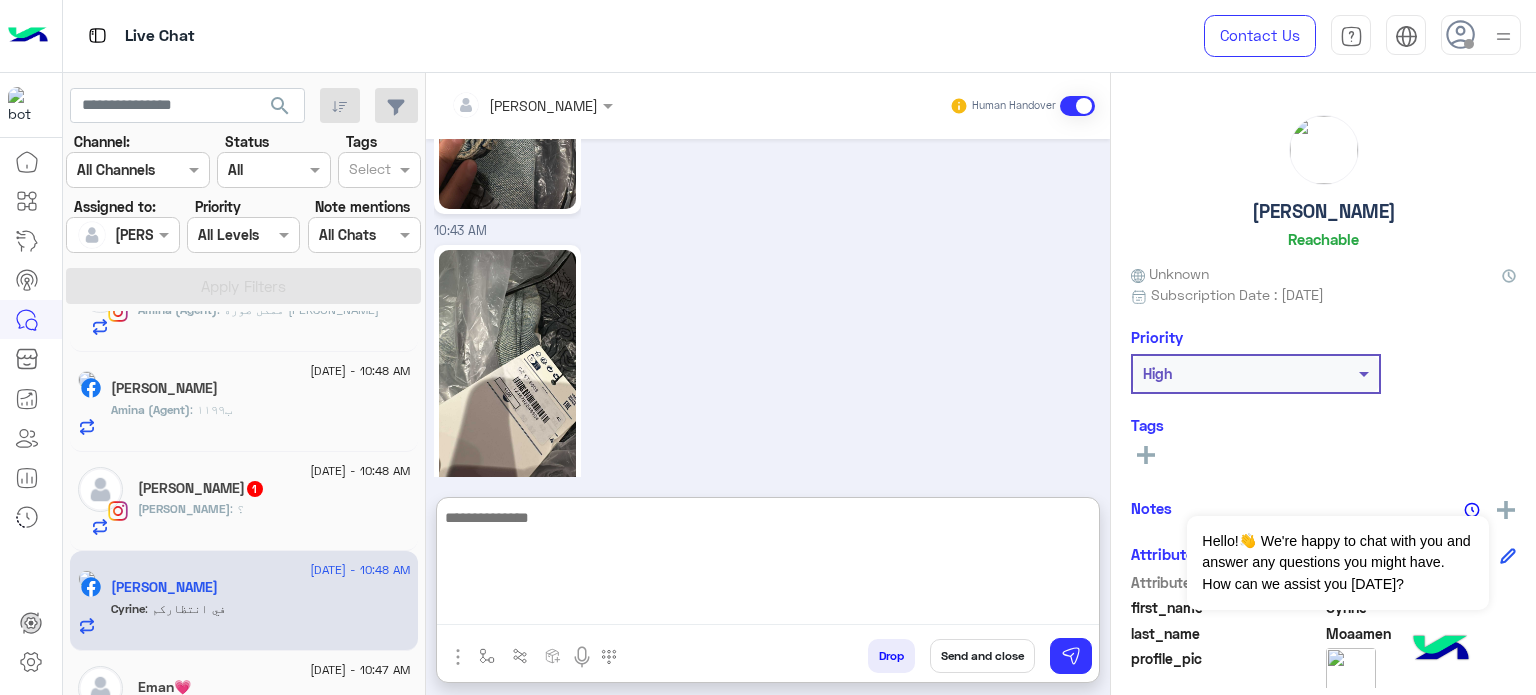 scroll, scrollTop: 1171, scrollLeft: 0, axis: vertical 